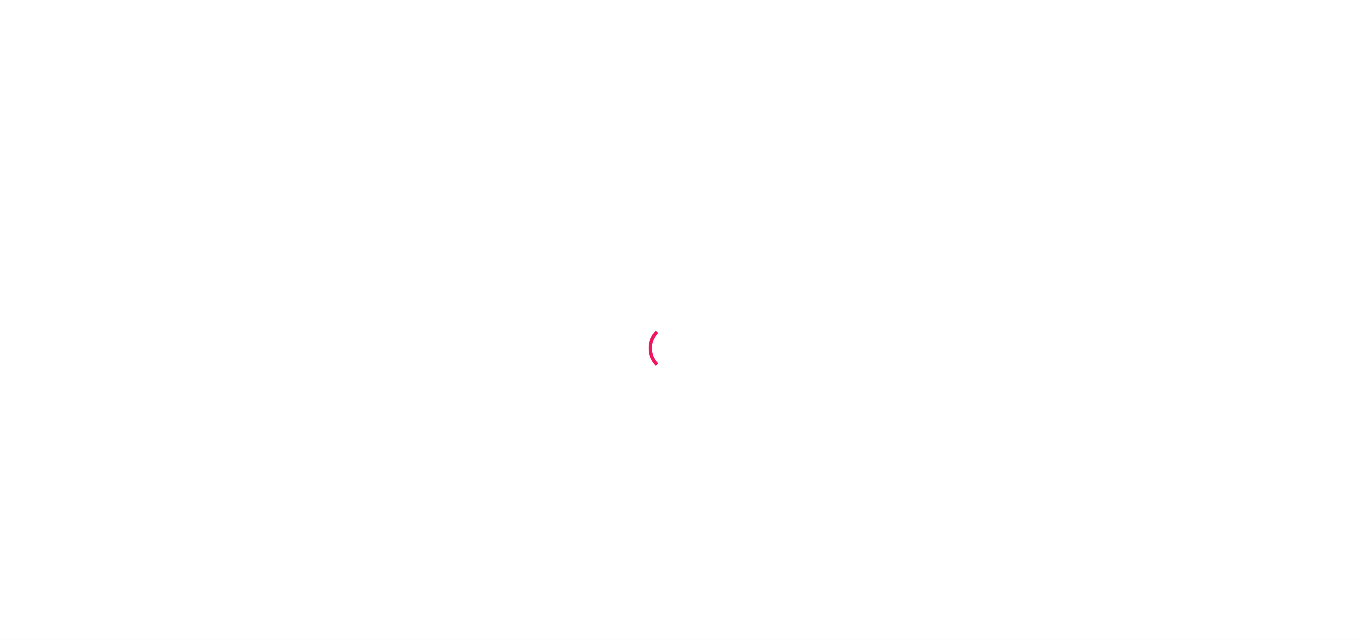 scroll, scrollTop: 0, scrollLeft: 0, axis: both 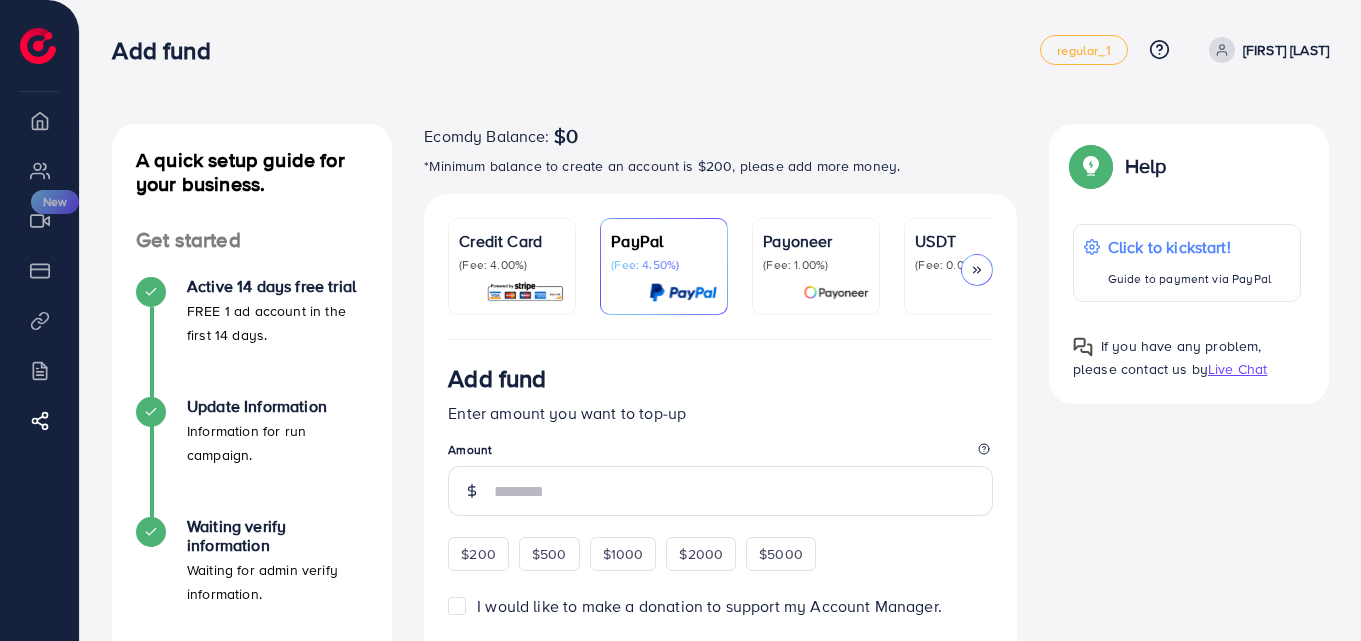 click 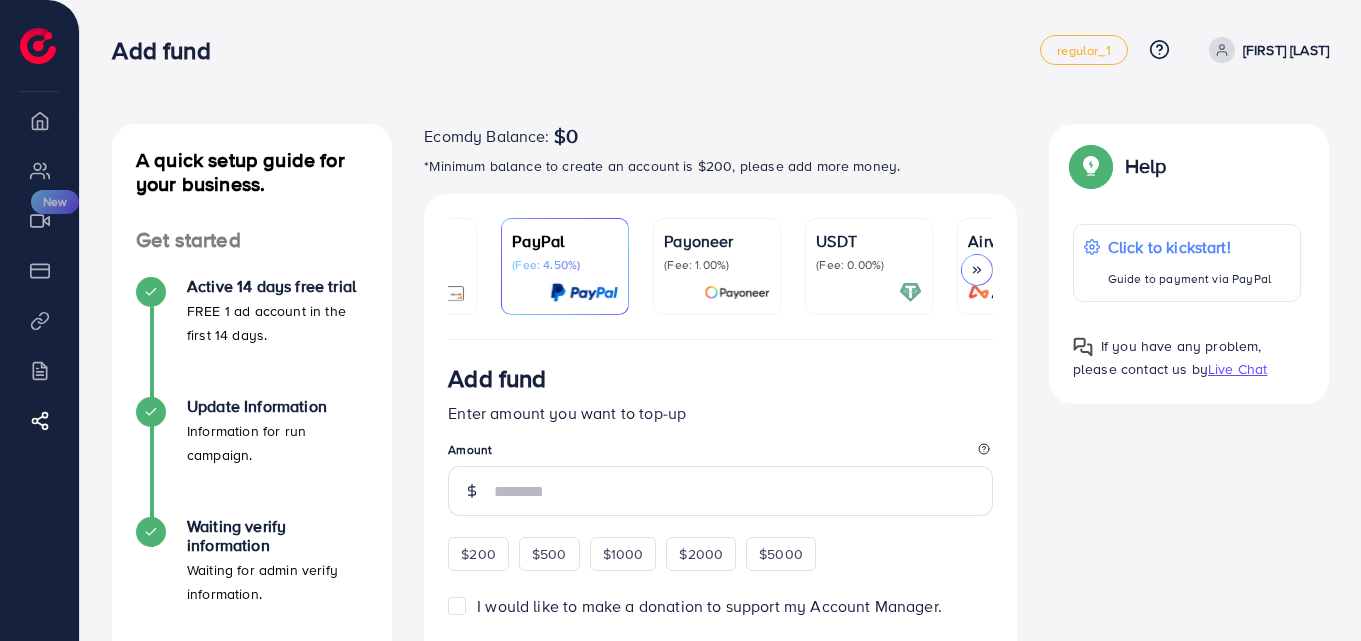 scroll, scrollTop: 0, scrollLeft: 191, axis: horizontal 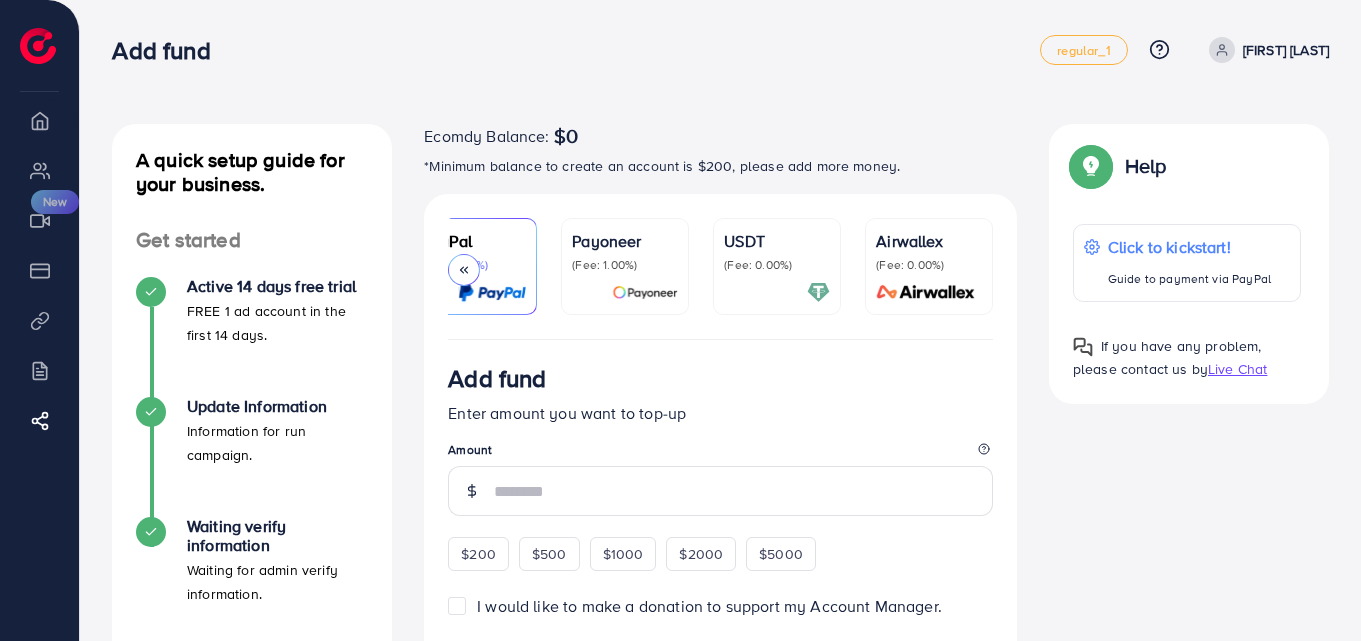 click on "USDT   (Fee: 0.00%)" at bounding box center (777, 251) 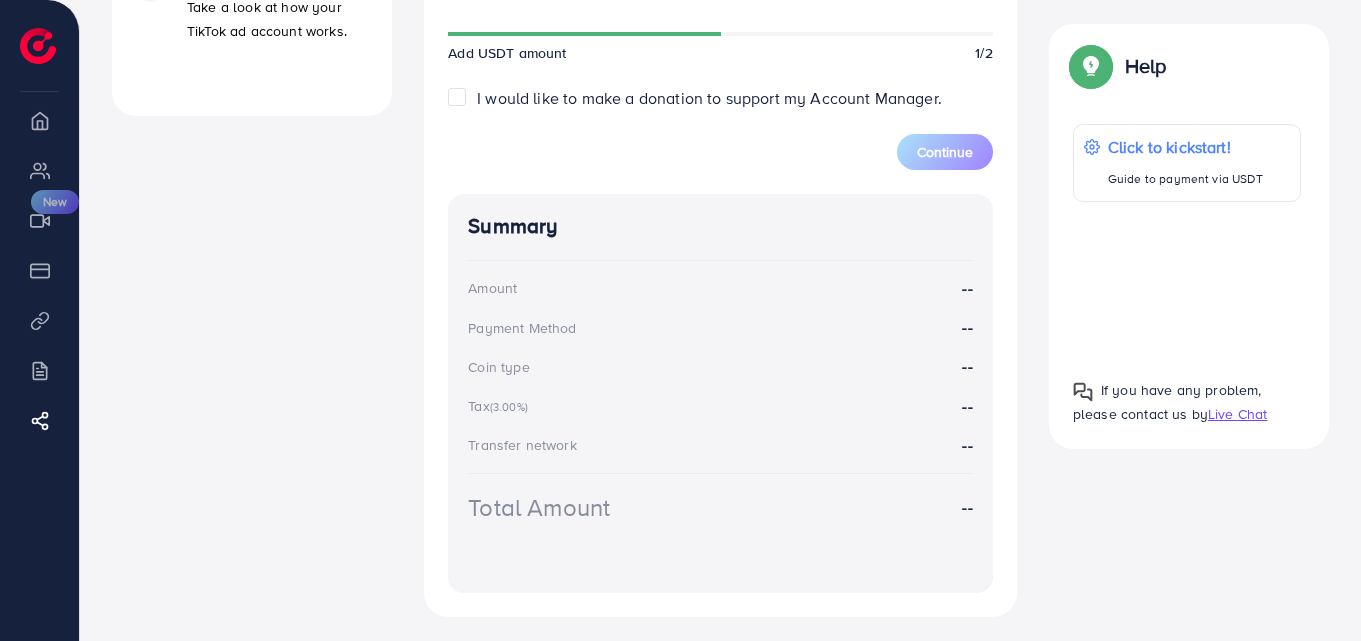 scroll, scrollTop: 500, scrollLeft: 0, axis: vertical 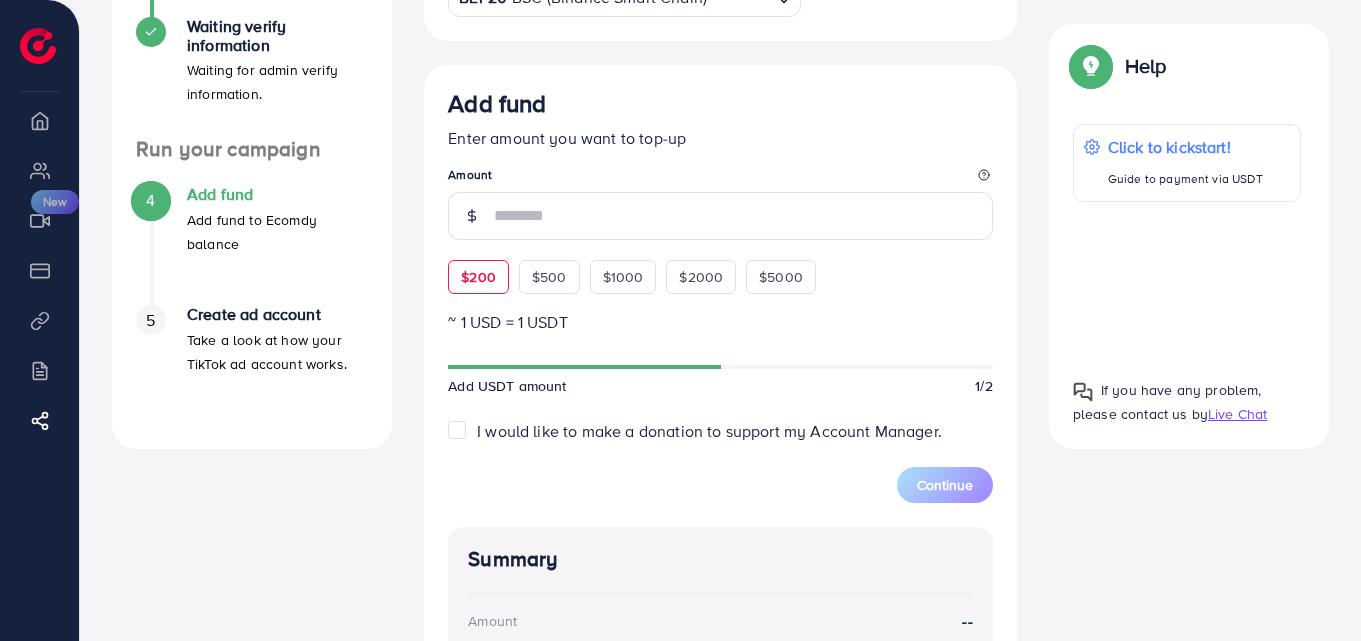 click on "$200" at bounding box center (478, 277) 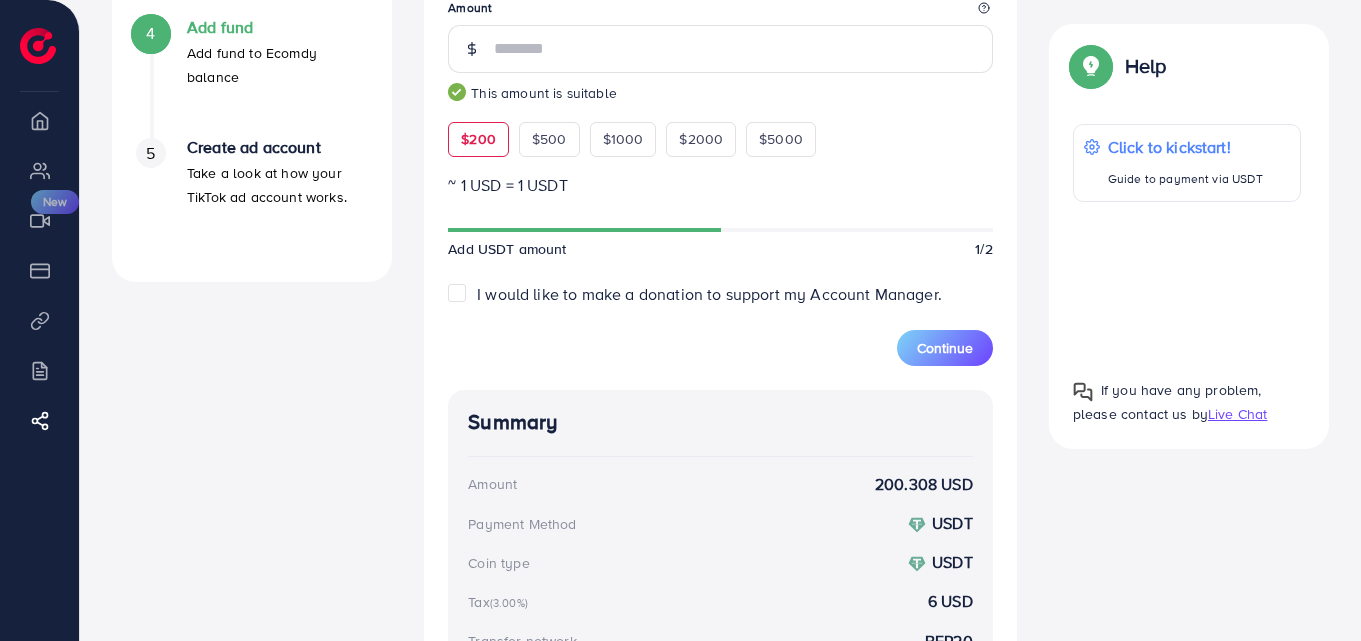 scroll, scrollTop: 976, scrollLeft: 0, axis: vertical 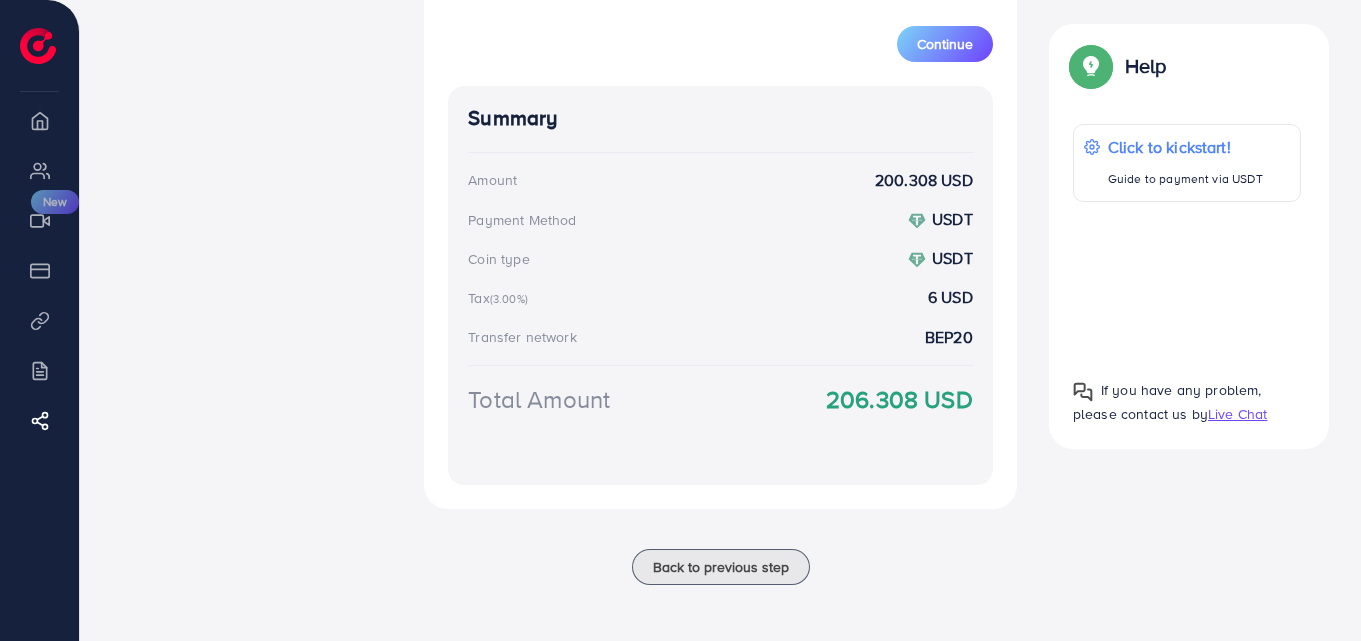 drag, startPoint x: 956, startPoint y: 391, endPoint x: 833, endPoint y: 420, distance: 126.37247 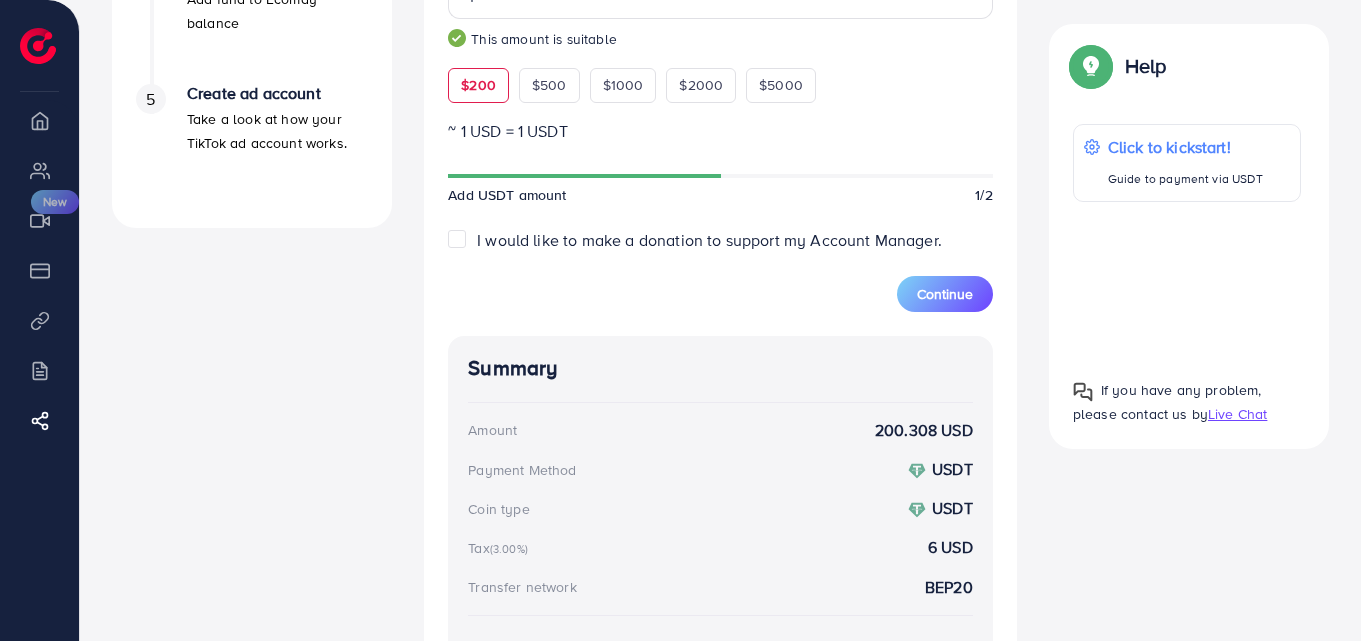 scroll, scrollTop: 976, scrollLeft: 0, axis: vertical 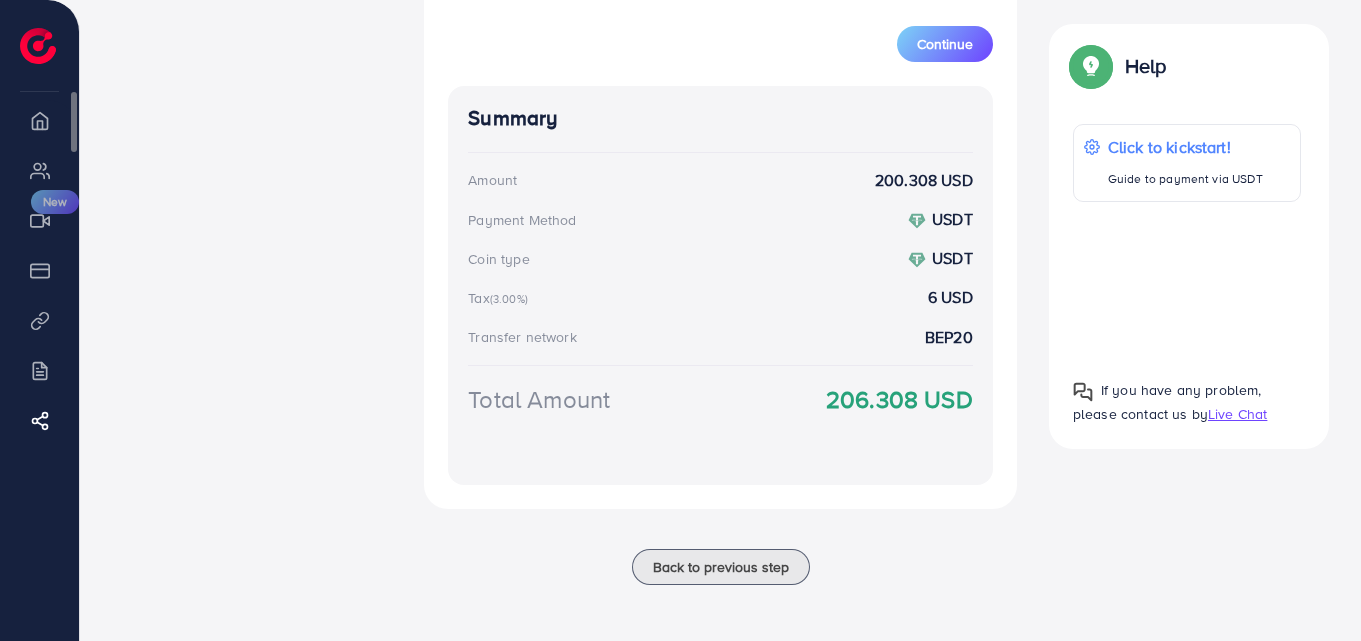 click on "Overview My ad accounts Creative center  New  Payment Product Links Billing Affiliate Program" at bounding box center [39, 286] 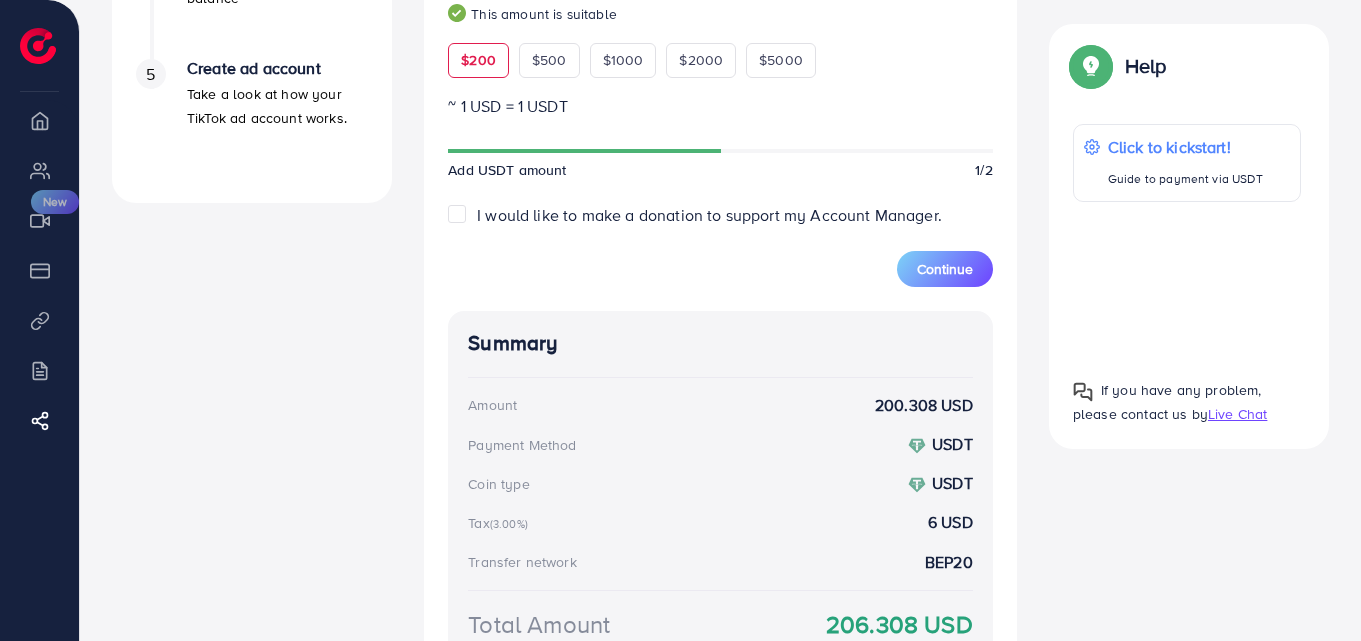 scroll, scrollTop: 643, scrollLeft: 0, axis: vertical 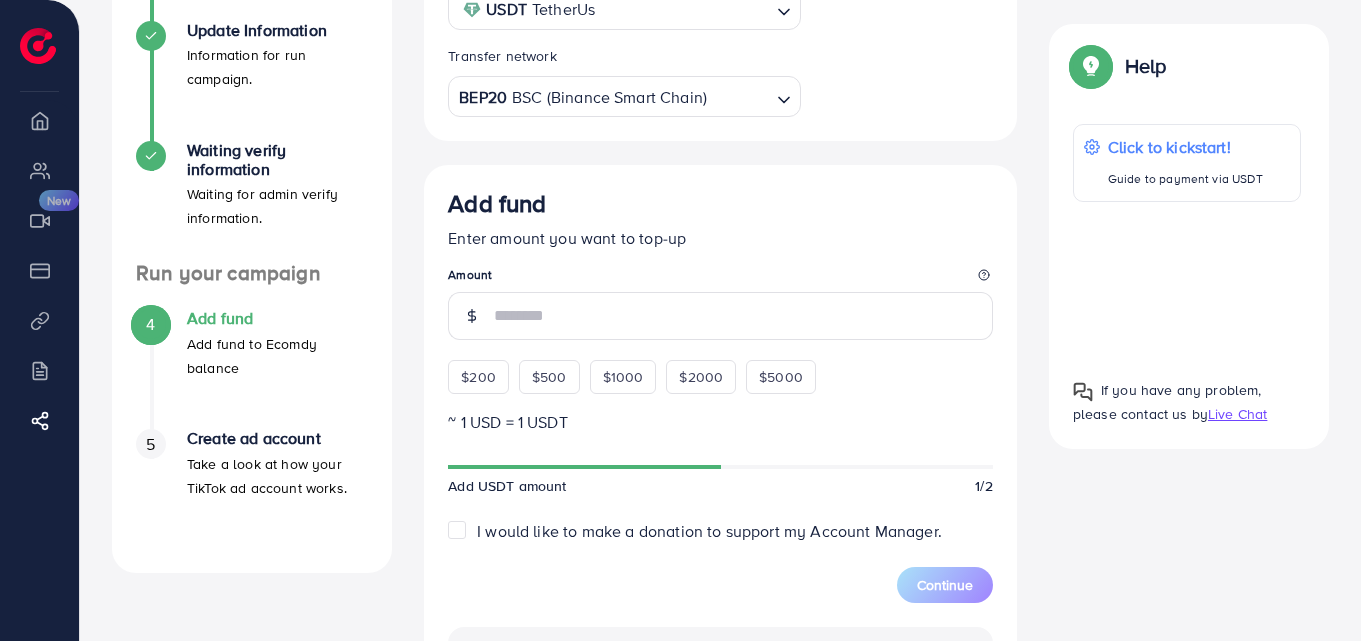 click on "BEP20 BSC (Binance Smart Chain)" at bounding box center (612, 95) 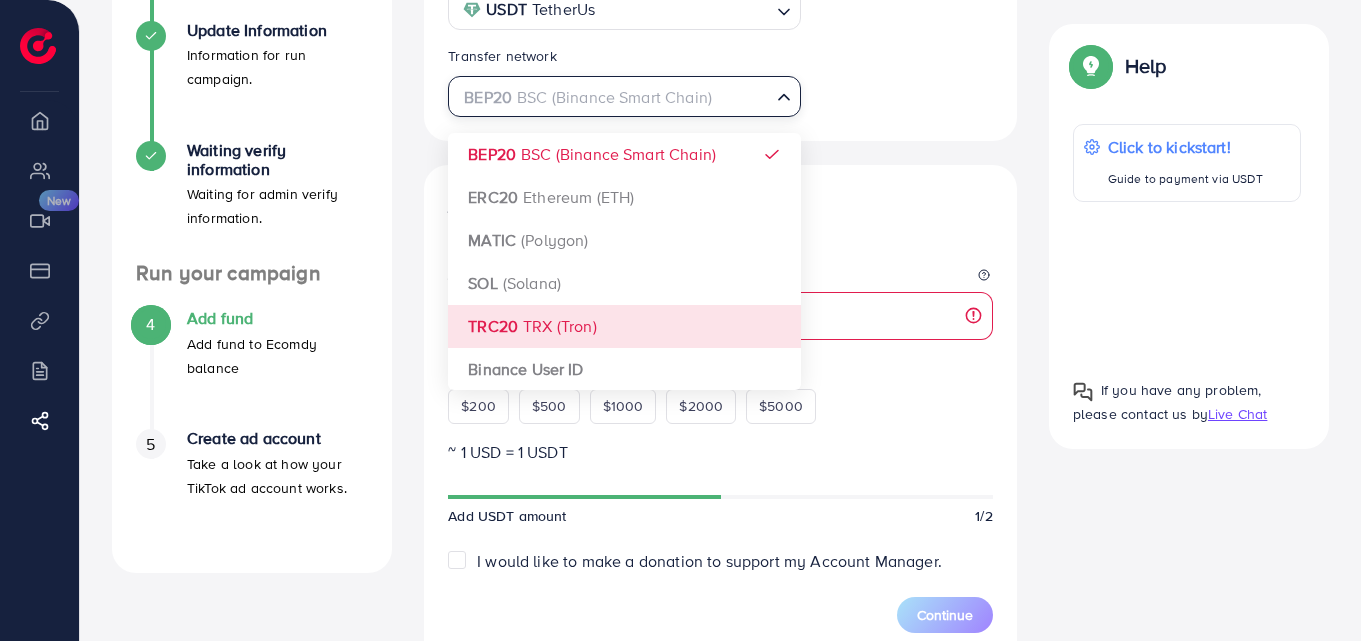 click on "Select coin   USDT TetherUs           Loading...     Transfer network   BEP20 BSC (Binance Smart Chain)           Loading...     BEP20 BSC (Binance Smart Chain) ERC20 Ethereum (ETH) MATIC (Polygon) SOL (Solana) TRC20 TRX (Tron) Binance User ID        Add fund  Enter amount you want to top-up Amount  The Amount field is required  $200 $500 $1000 $2000 $5000  ~ 1 USD = 1 USDT   Add USDT amount  1/2 I would like to make a donation to support my Account Manager. 5% 10% 15% 20%  Continue   Summary   Amount   --   Payment Method   --   Coin type   --   Tax   (3.00%)   --   Transfer network   --   Total Amount   --" at bounding box center [720, 510] 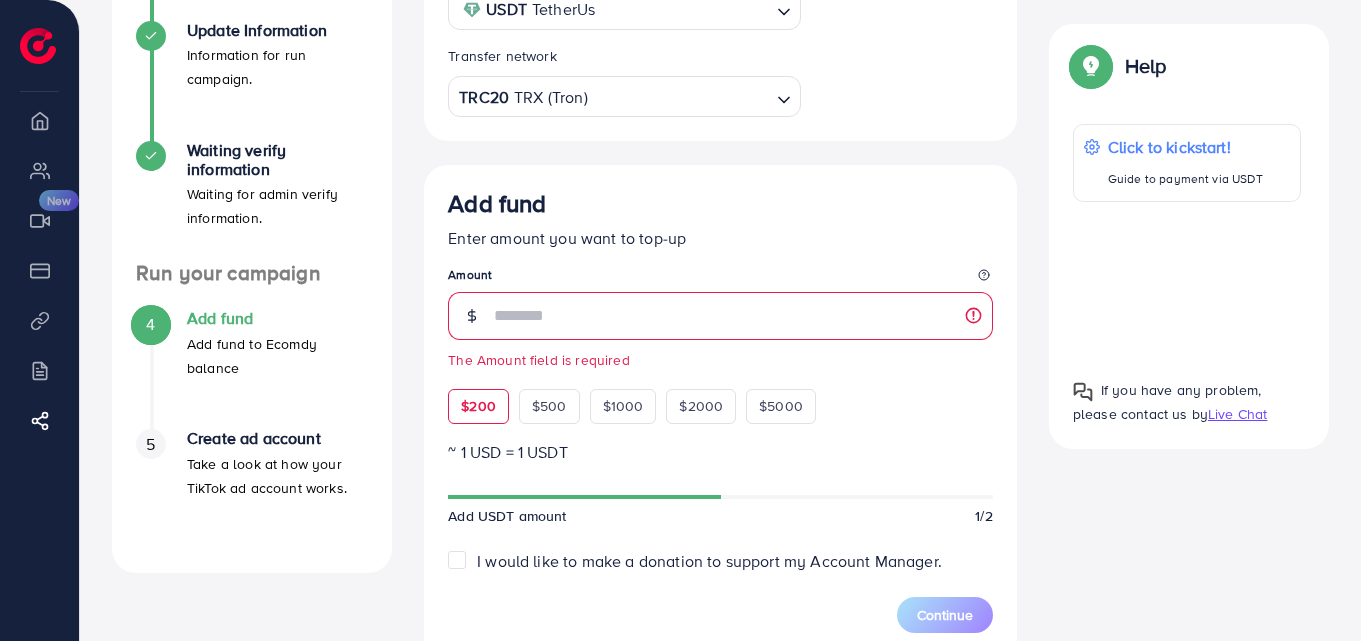 click on "$200" at bounding box center [478, 406] 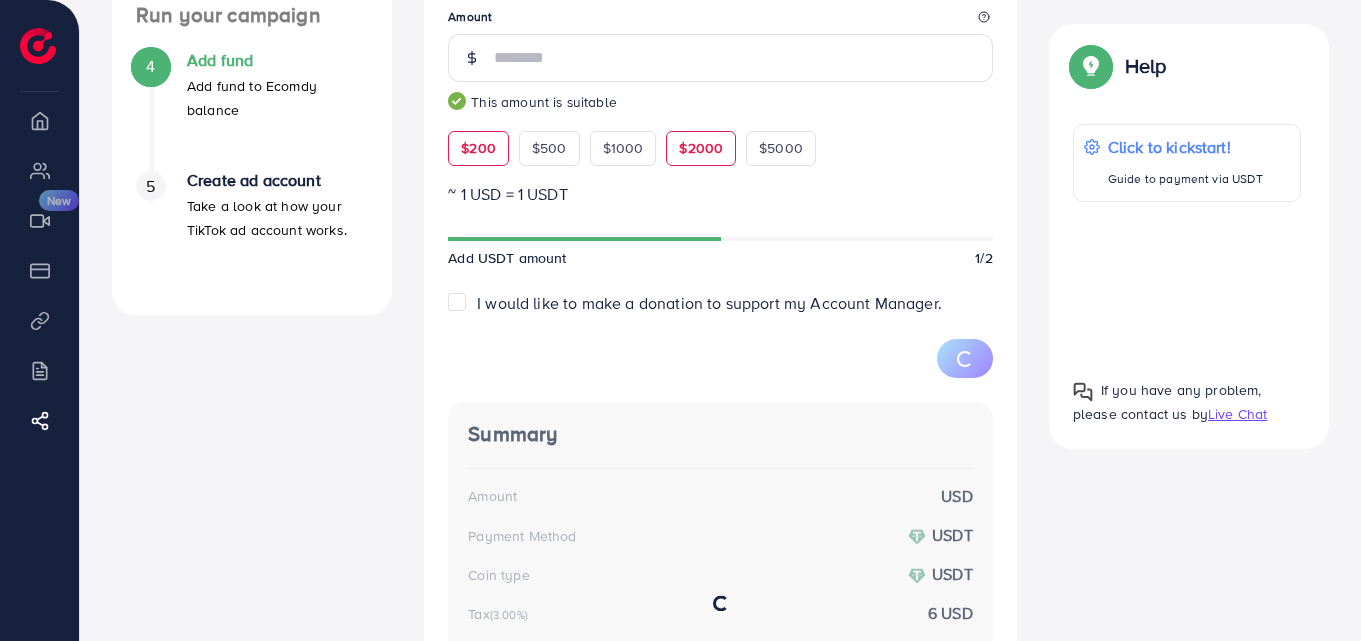 scroll, scrollTop: 709, scrollLeft: 0, axis: vertical 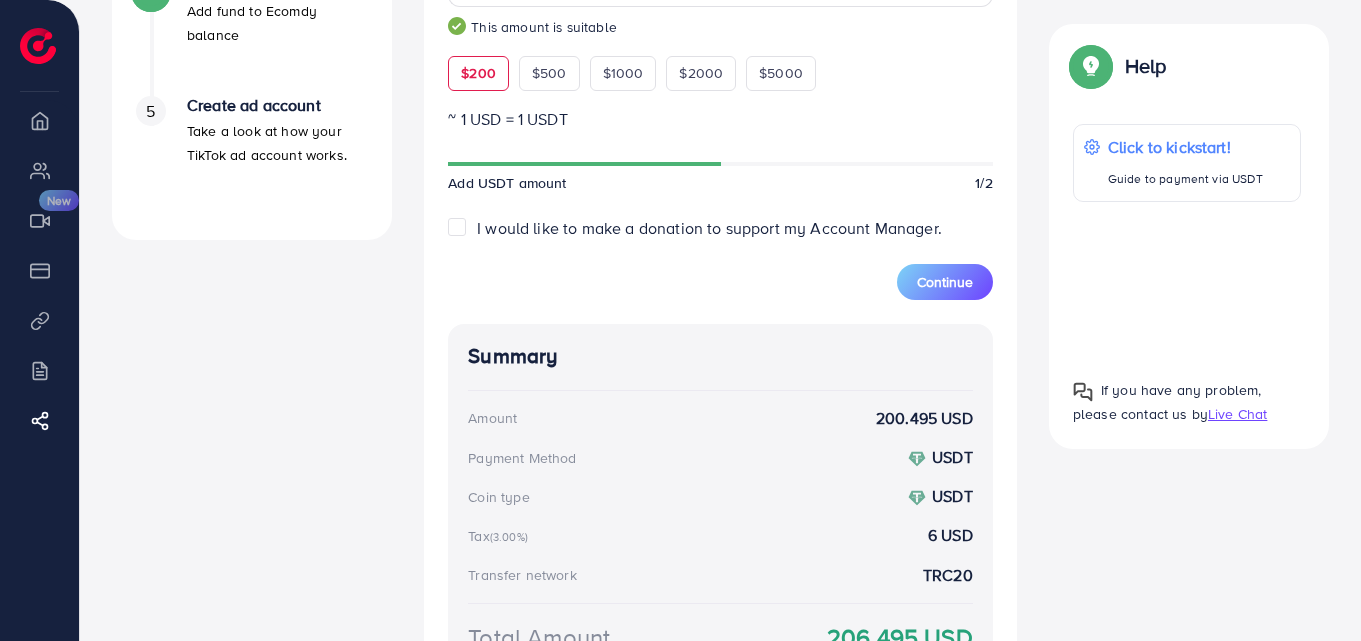 click on "I would like to make a donation to support my Account Manager." at bounding box center [709, 228] 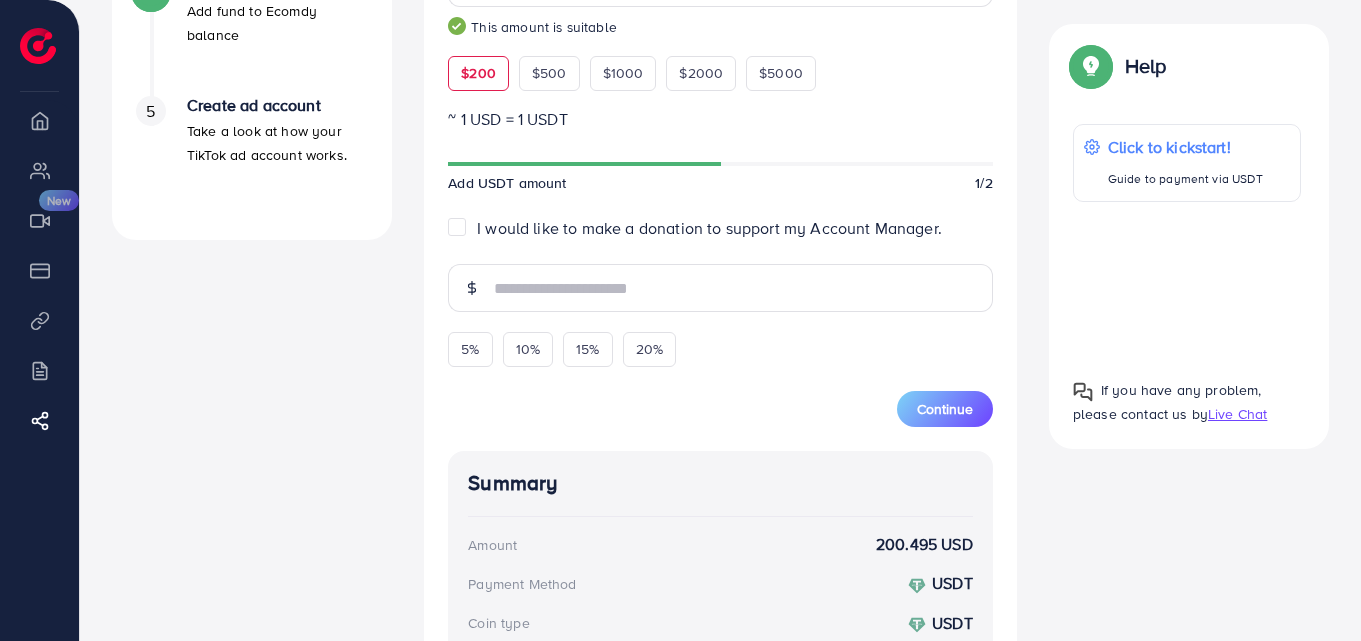 click on "I would like to make a donation to support my Account Manager." at bounding box center [709, 228] 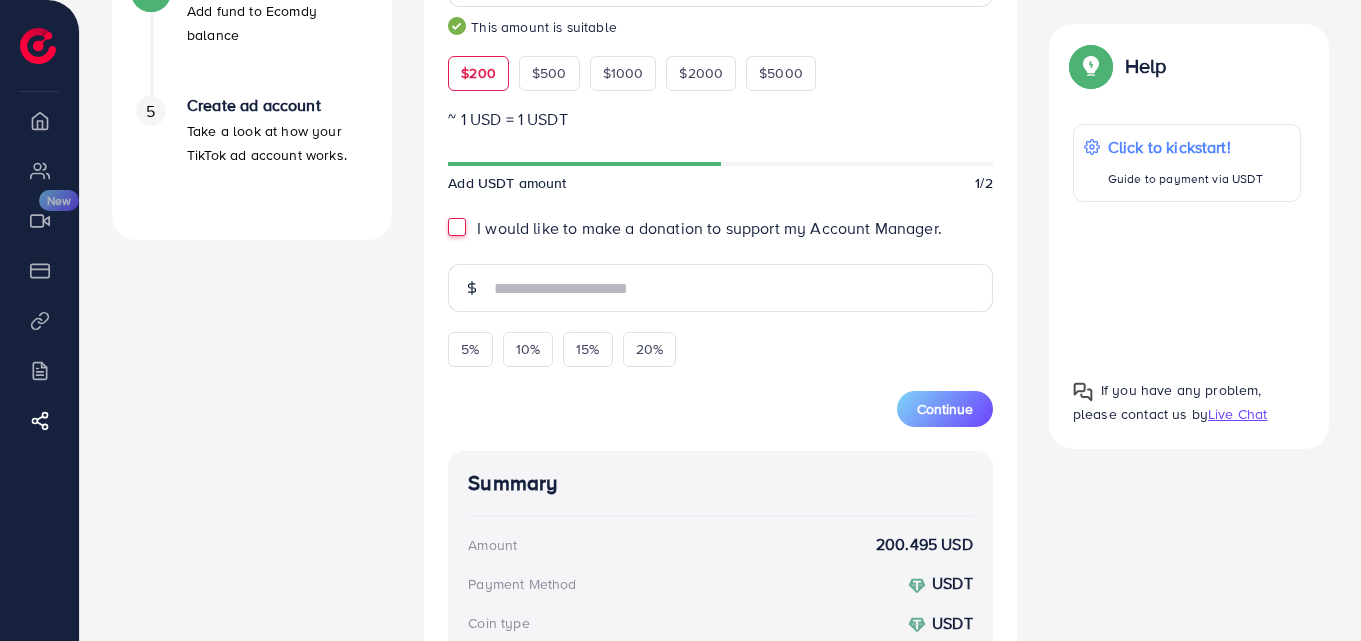 type on "*" 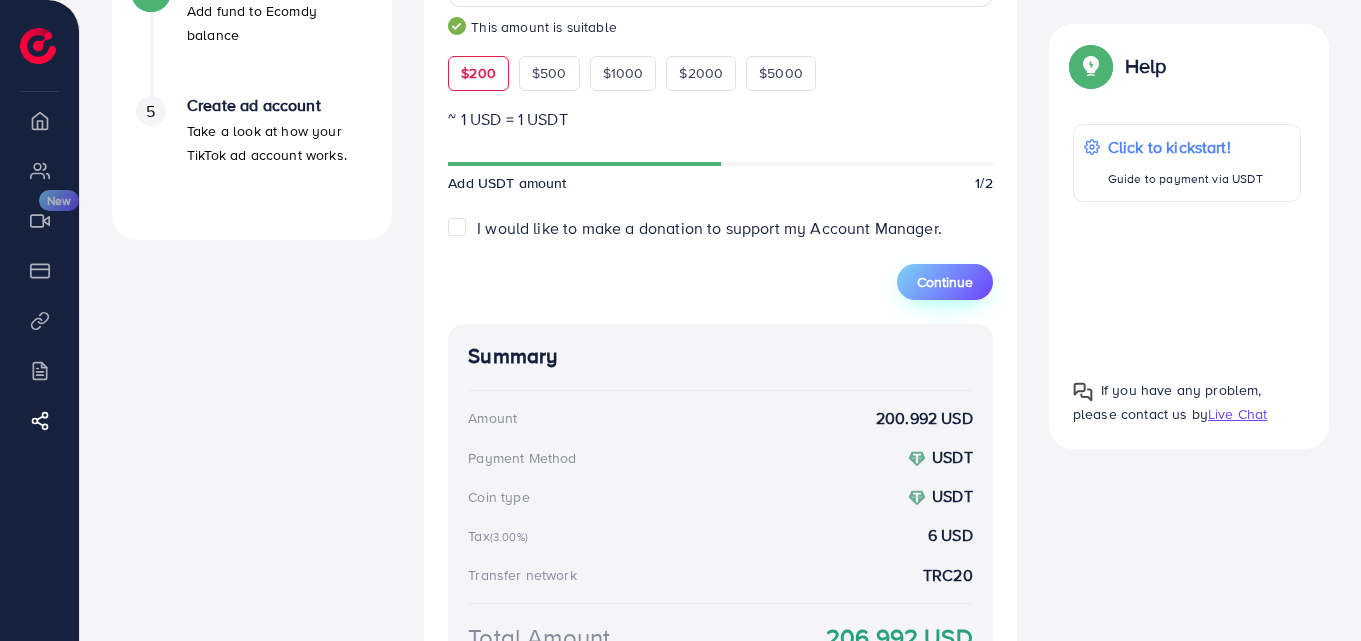 click on "Continue" at bounding box center (945, 282) 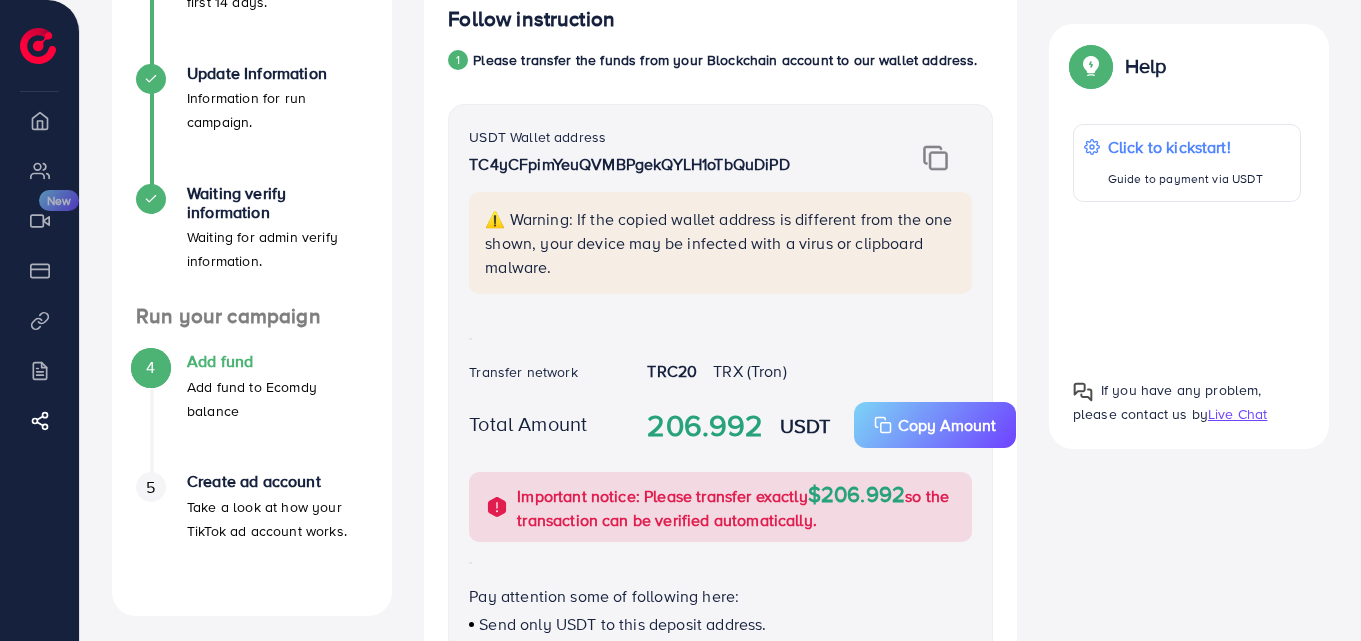 scroll, scrollTop: 1000, scrollLeft: 0, axis: vertical 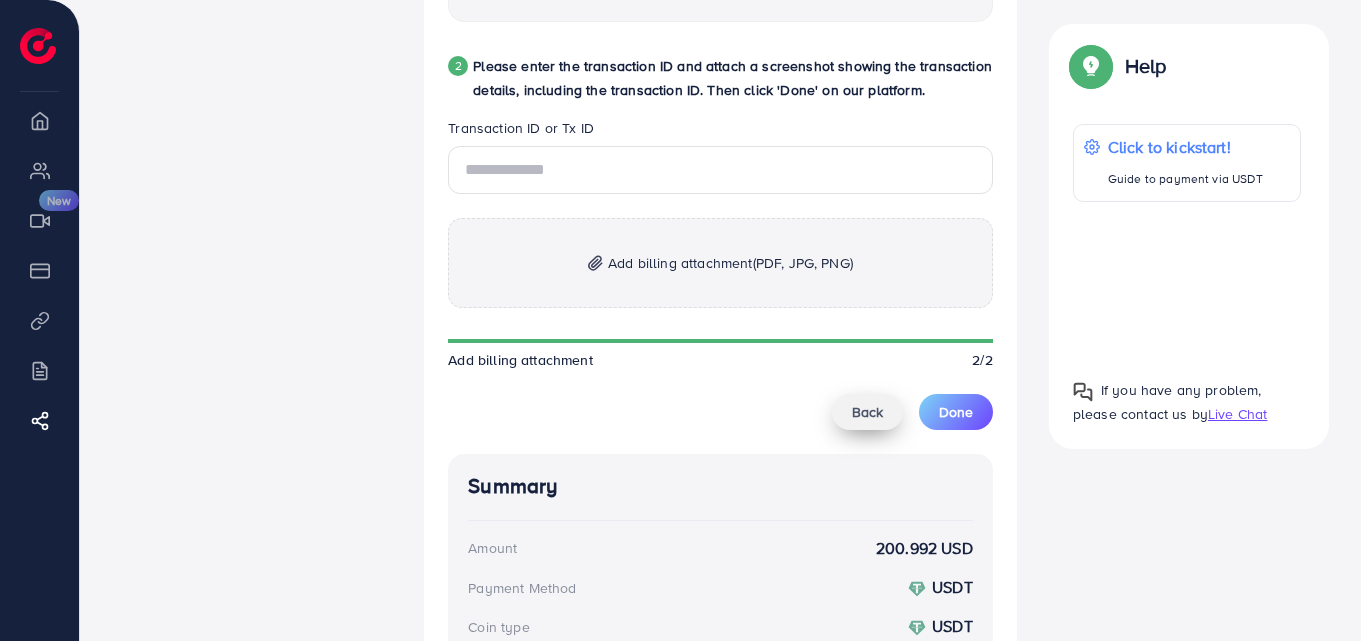 click on "Back" at bounding box center [867, 412] 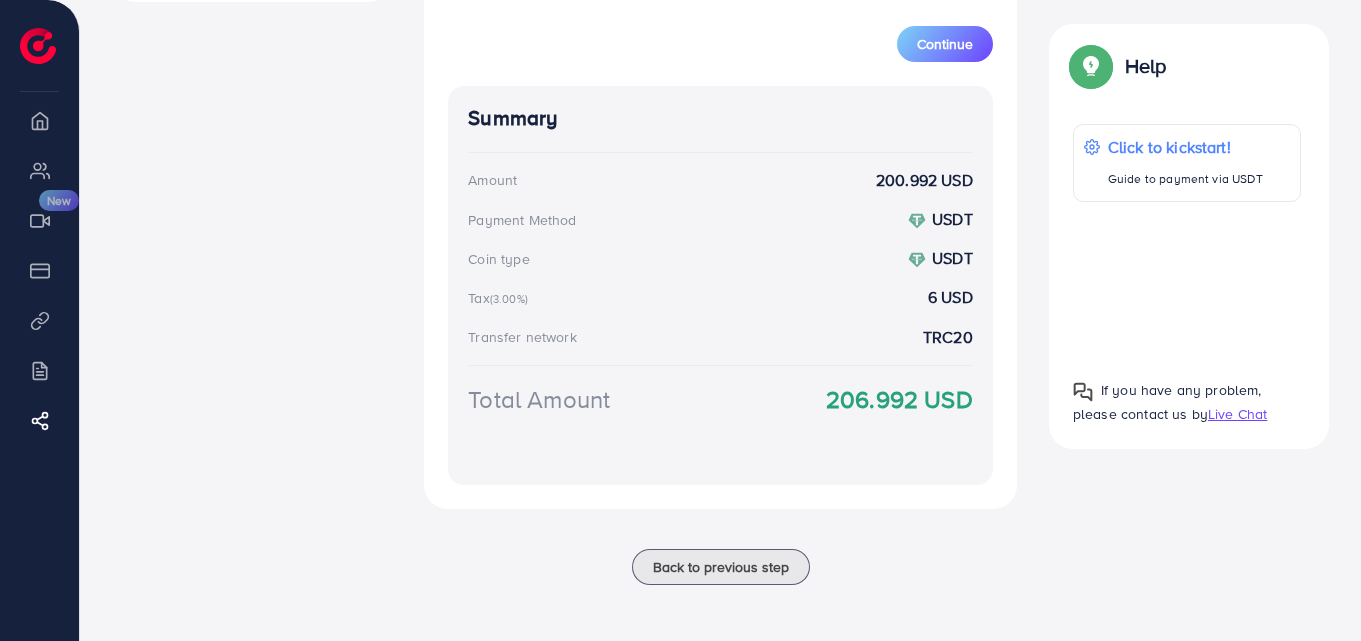 scroll, scrollTop: 376, scrollLeft: 0, axis: vertical 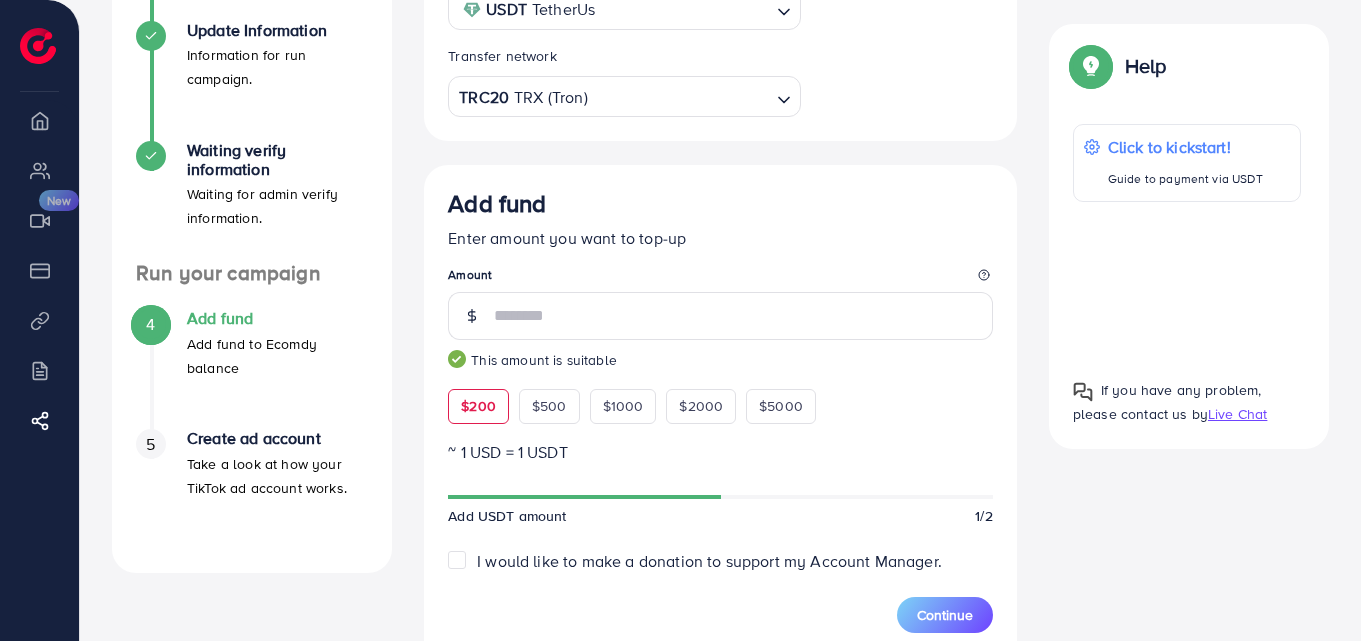 click at bounding box center (679, 97) 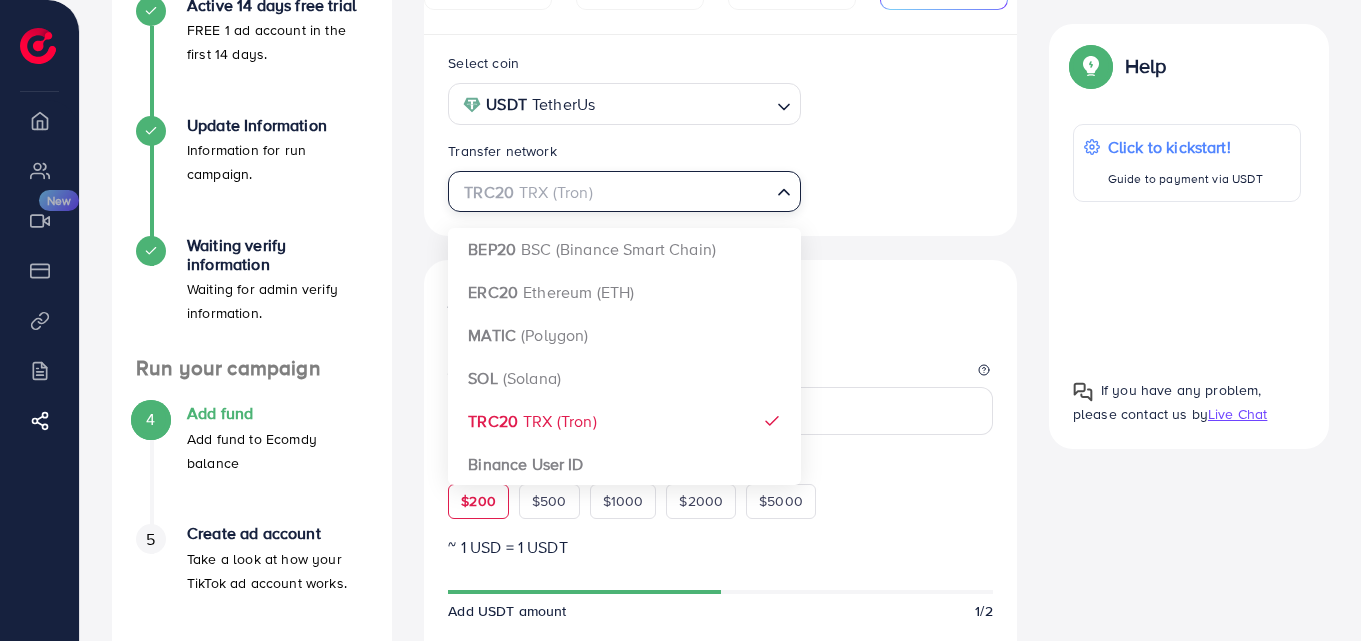 scroll, scrollTop: 209, scrollLeft: 0, axis: vertical 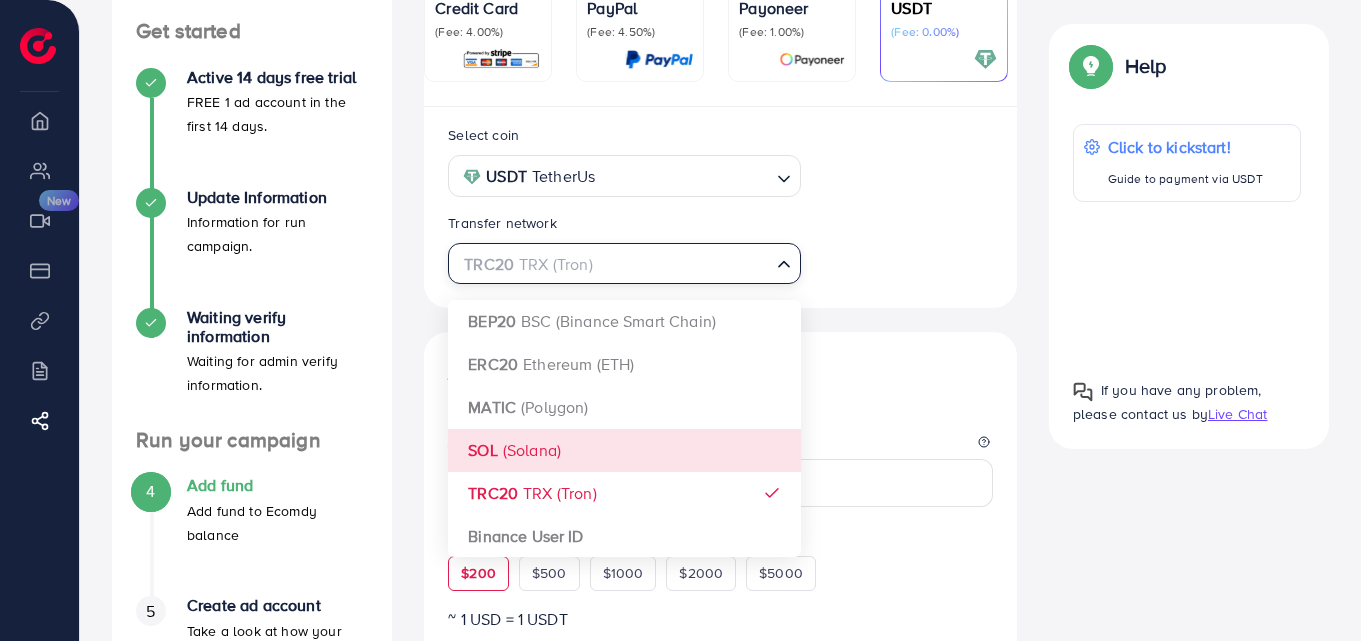 click on "Select coin   USDT TetherUs           Loading...     Transfer network   TRC20 TRX (Tron)           Loading...     BEP20 BSC (Binance Smart Chain) ERC20 Ethereum (ETH) MATIC (Polygon) SOL (Solana) TRC20 TRX (Tron) Binance User ID        Add fund  Enter amount you want to top-up Amount ***  This amount is suitable  $200 $500 $1000 $2000 $5000  ~ 1 USD = 1 USDT   Add USDT amount  1/2 I would like to make a donation to support my Account Manager. * 5% 10% 15% 20%  Continue   Summary   Amount   200.992 USD   Payment Method  USDT  Coin type  USDT  Tax   (3.00%)  6 USD  Transfer network  TRC20  Total Amount   206.992 USD" at bounding box center (720, 677) 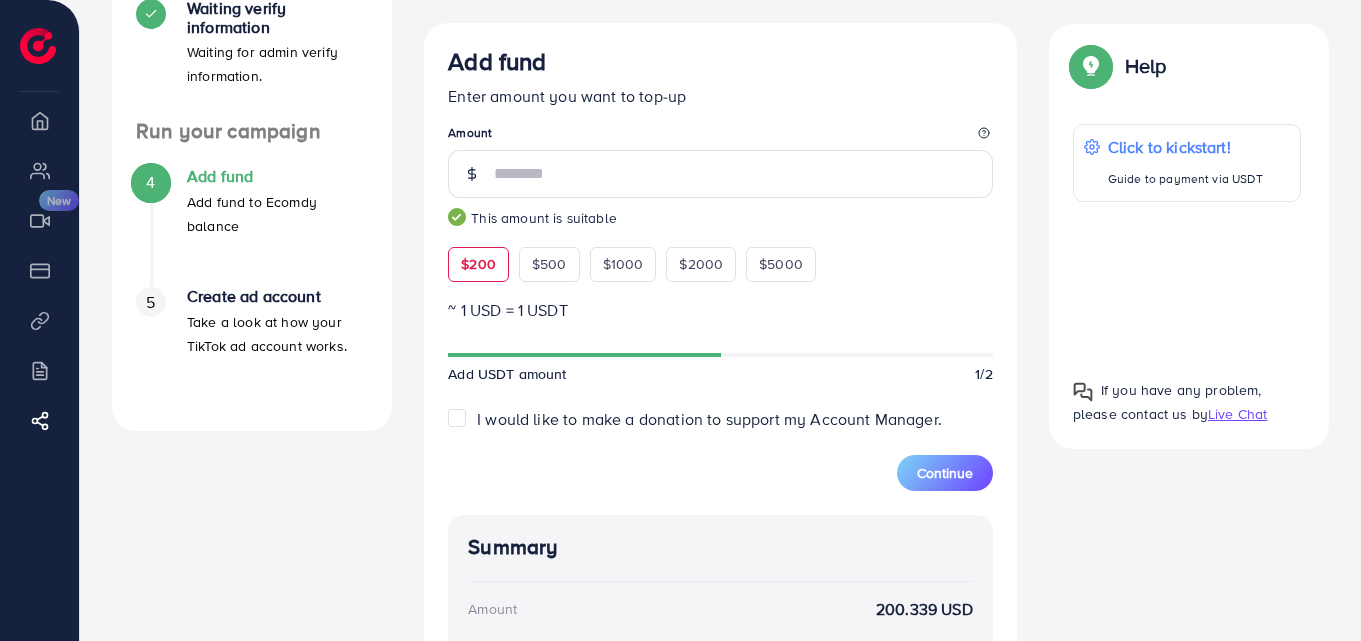 scroll, scrollTop: 709, scrollLeft: 0, axis: vertical 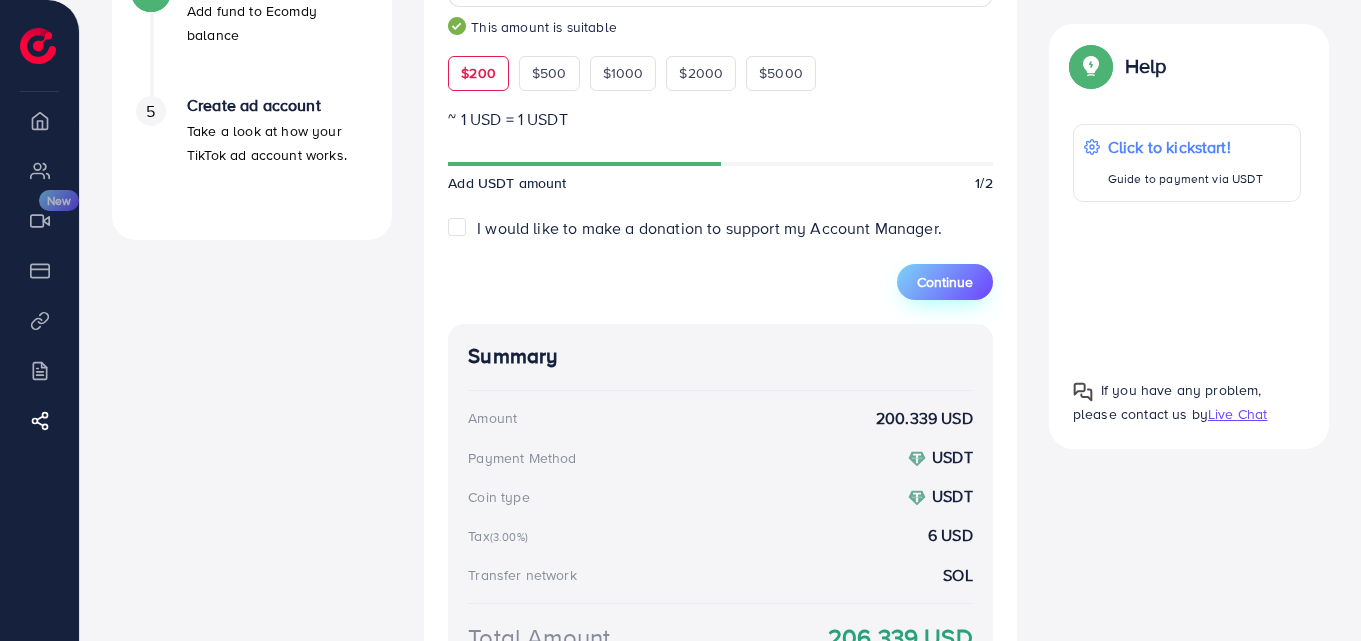click on "Continue" at bounding box center [945, 282] 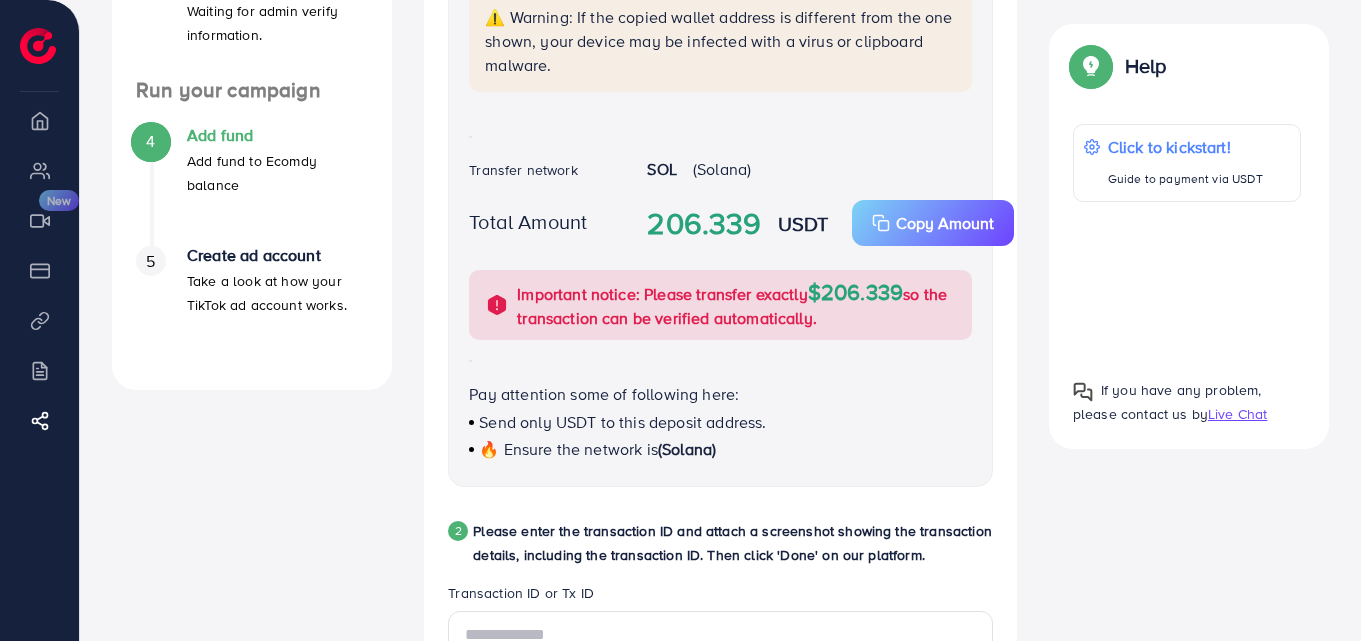 scroll, scrollTop: 209, scrollLeft: 0, axis: vertical 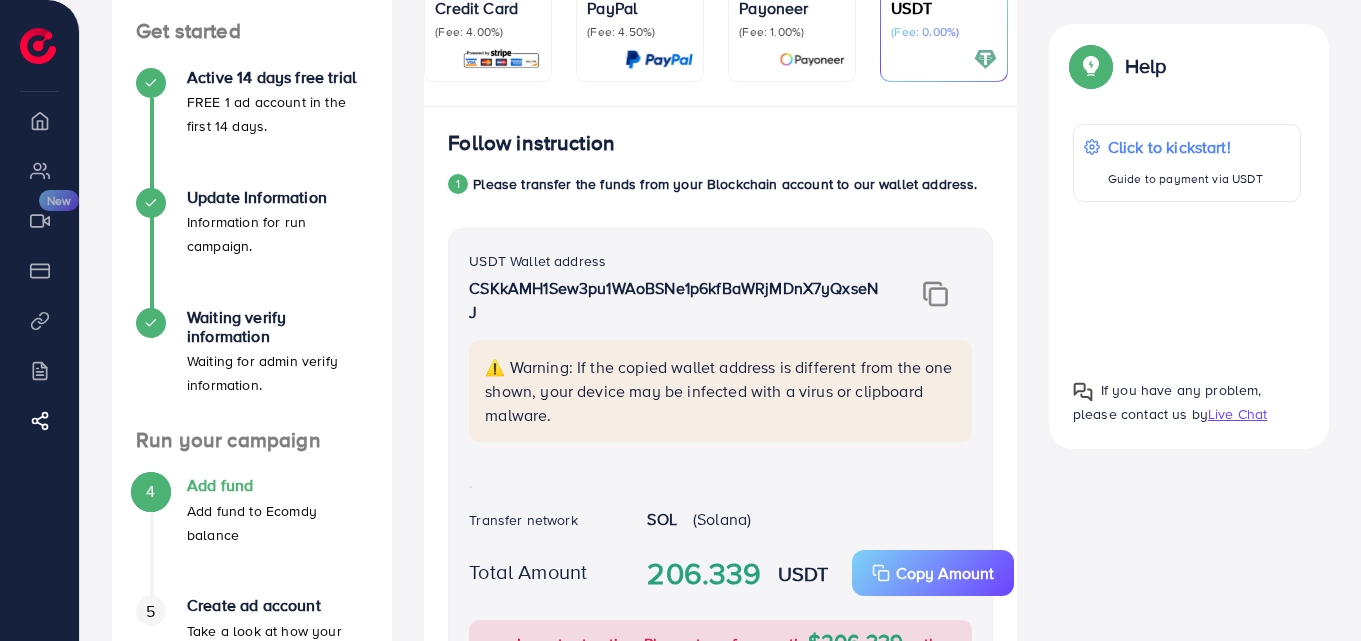 click at bounding box center (935, 294) 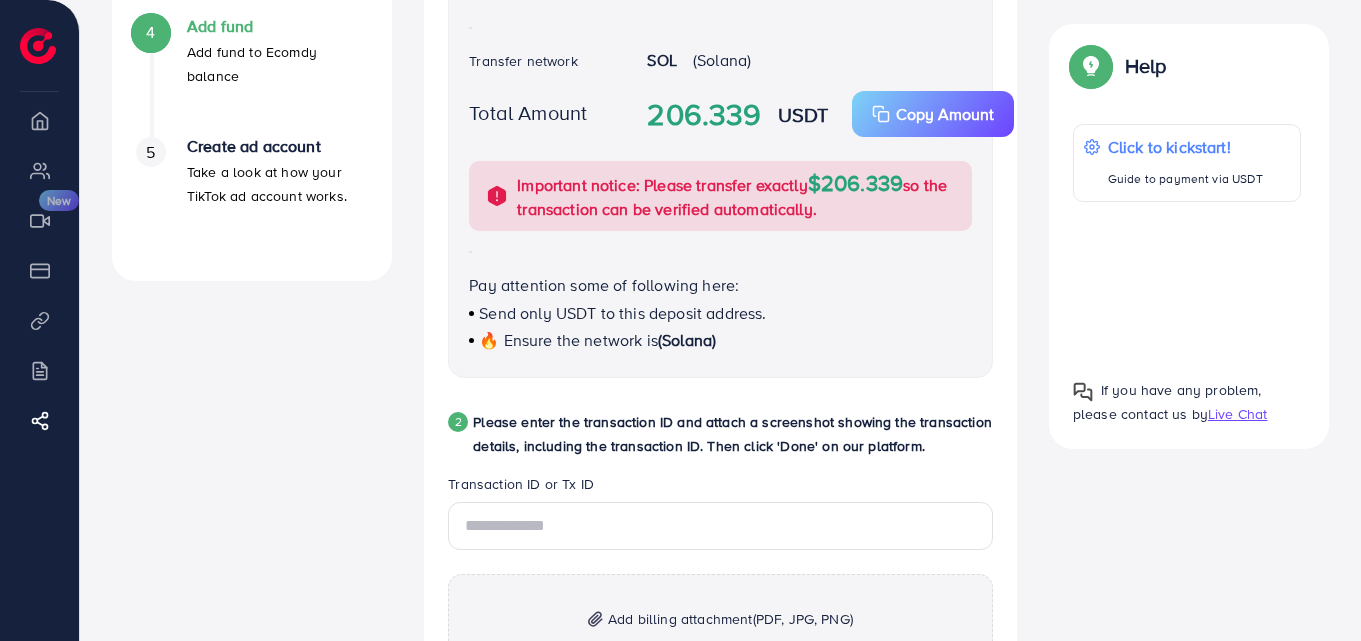 scroll, scrollTop: 876, scrollLeft: 0, axis: vertical 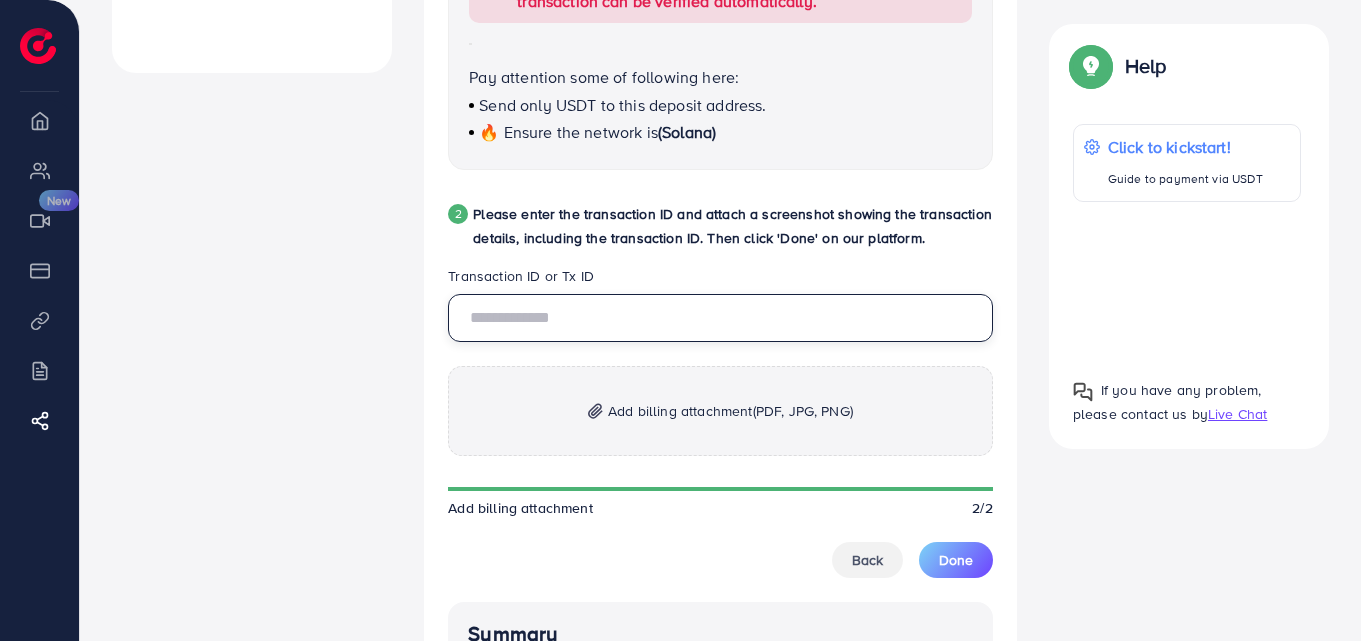 click at bounding box center [720, 318] 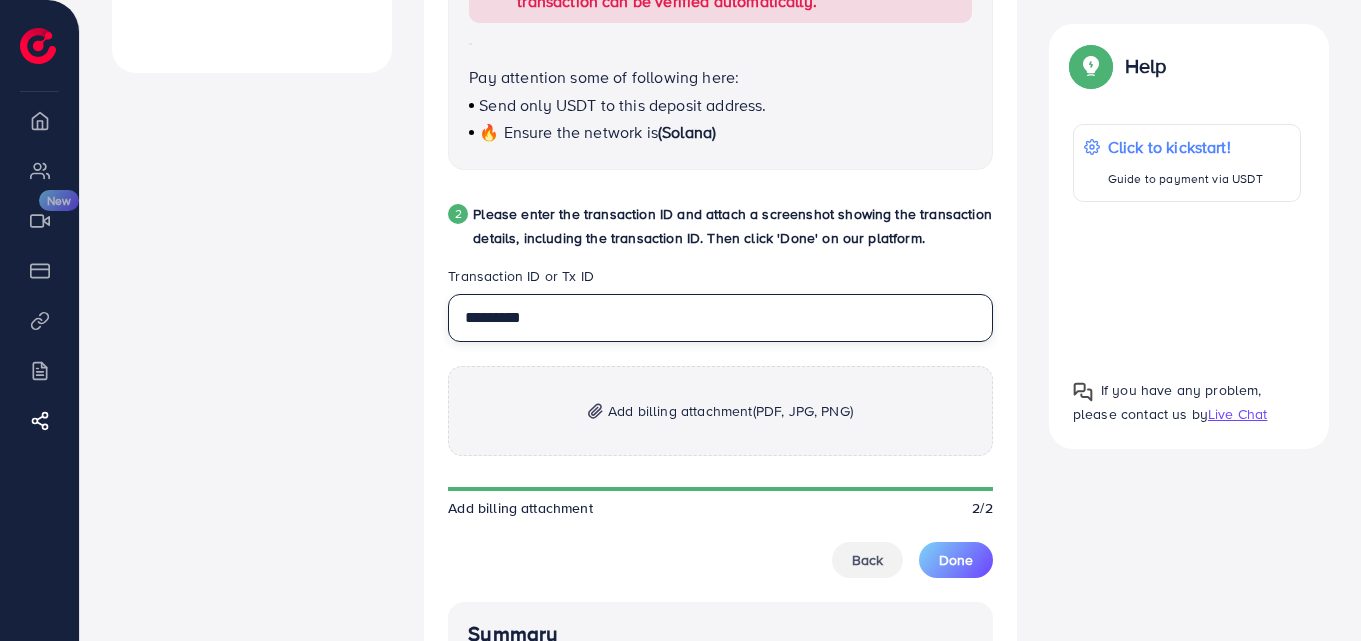 type on "*********" 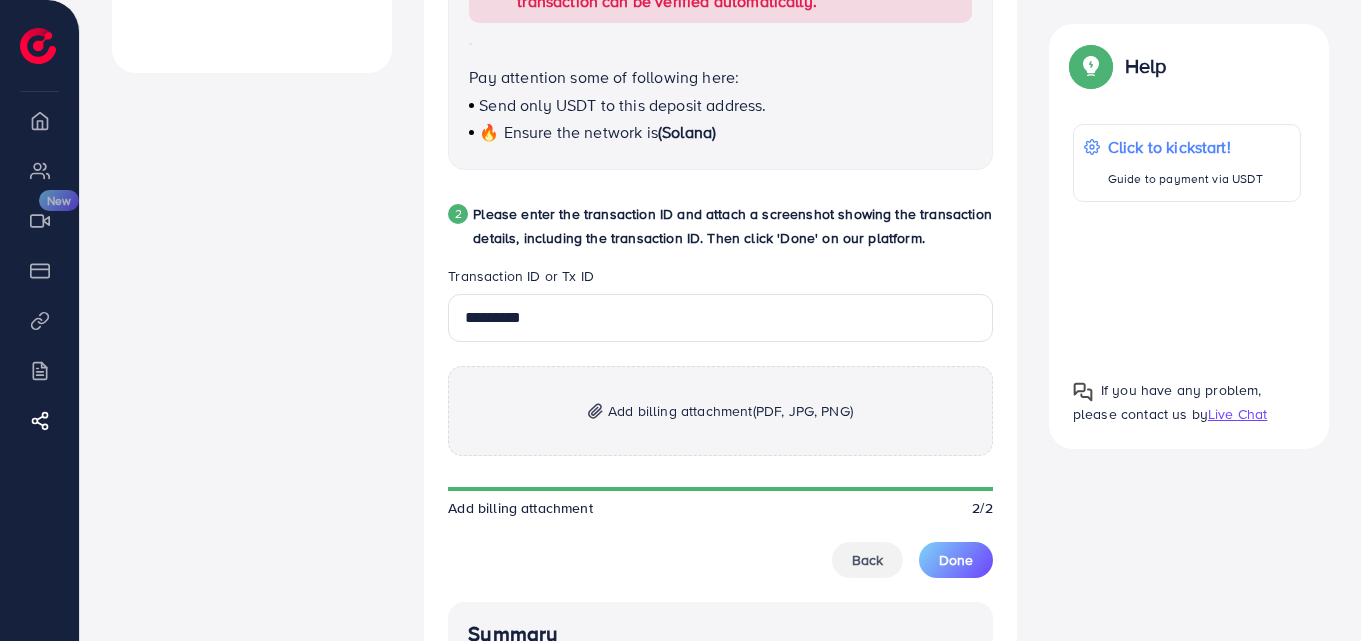 click on "Add billing attachment  (PDF, JPG, PNG)" at bounding box center [730, 411] 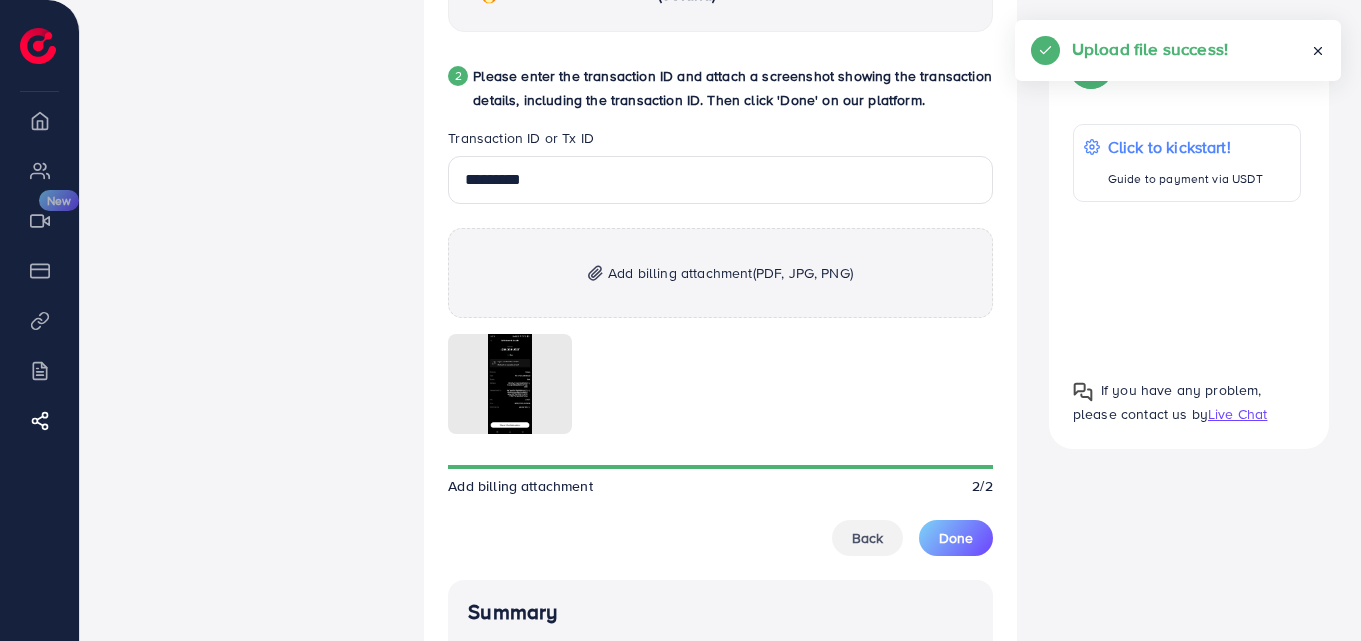 scroll, scrollTop: 1209, scrollLeft: 0, axis: vertical 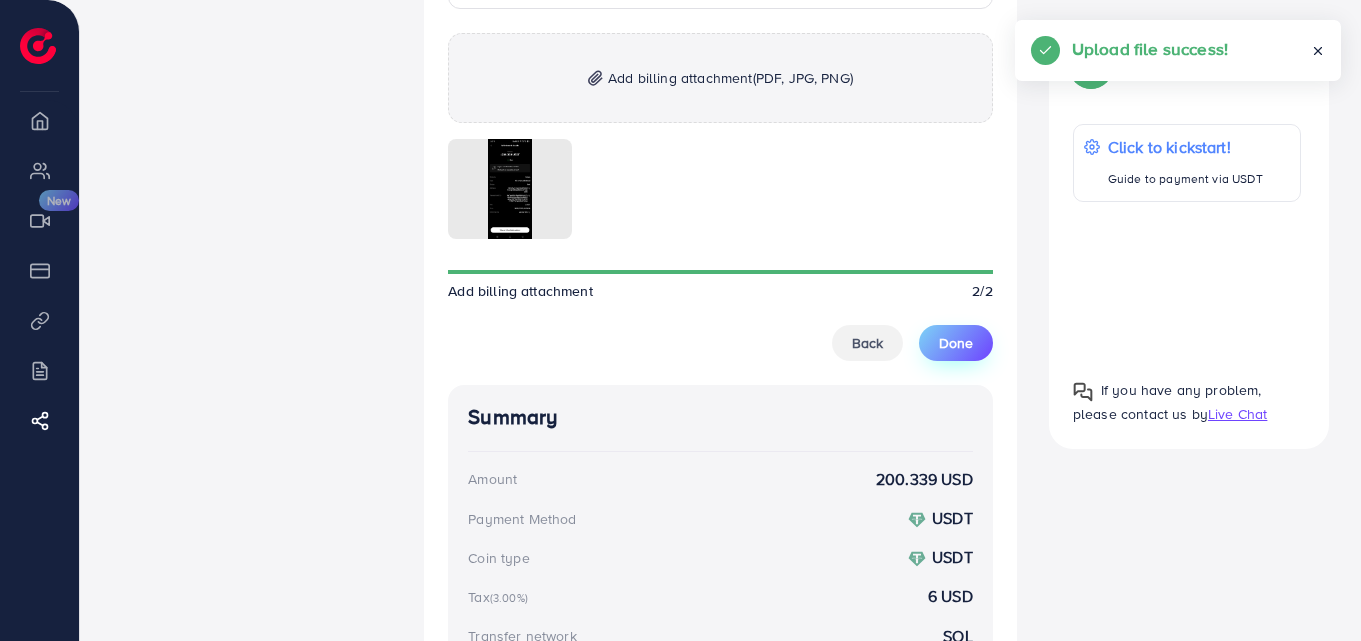 click on "Done" at bounding box center [956, 343] 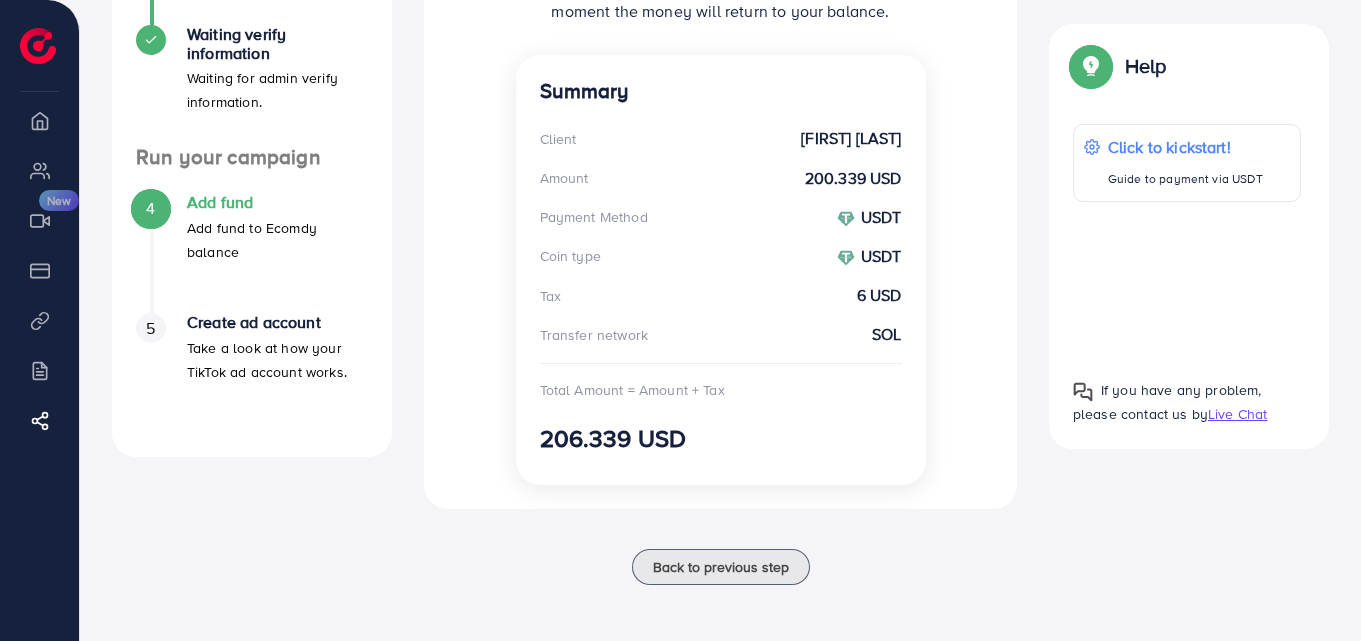 scroll, scrollTop: 0, scrollLeft: 0, axis: both 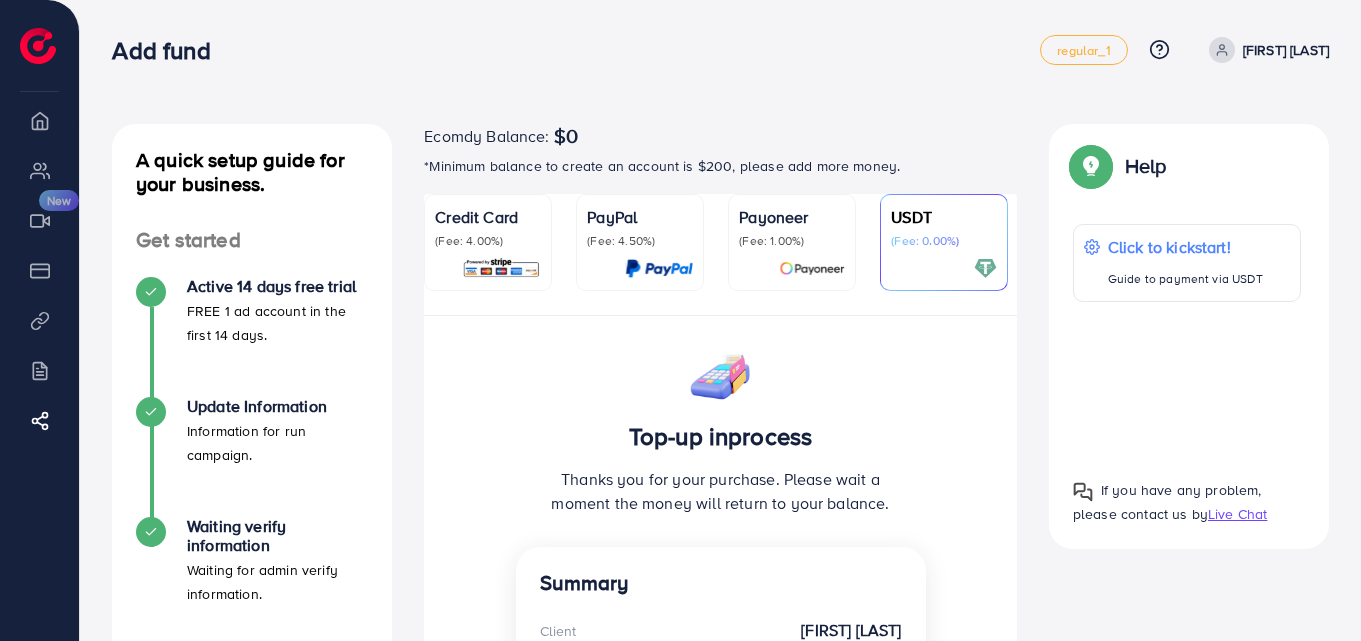click on "Credit Card   (Fee: 4.00%)   PayPal   (Fee: 4.50%)   Payoneer   (Fee: 1.00%)   USDT   (Fee: 0.00%)   Airwallex   (Fee: 0.00%)" at bounding box center (720, 255) 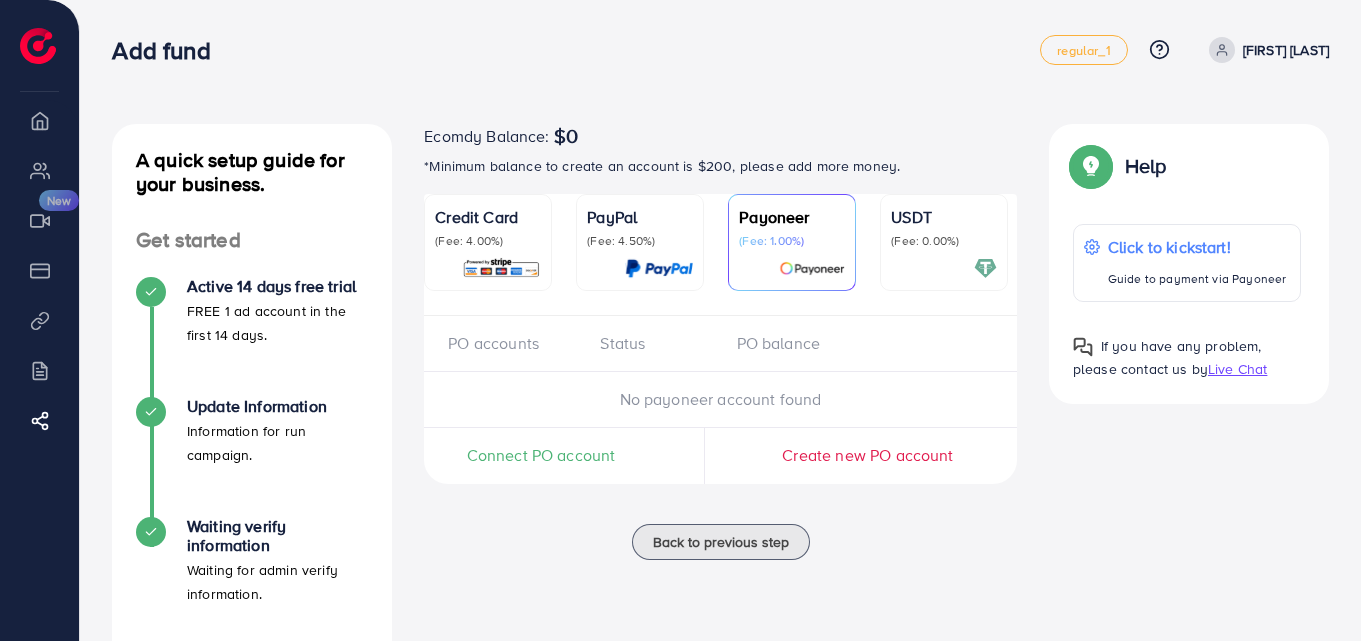 click on "PayPal   (Fee: 4.50%)" at bounding box center (640, 242) 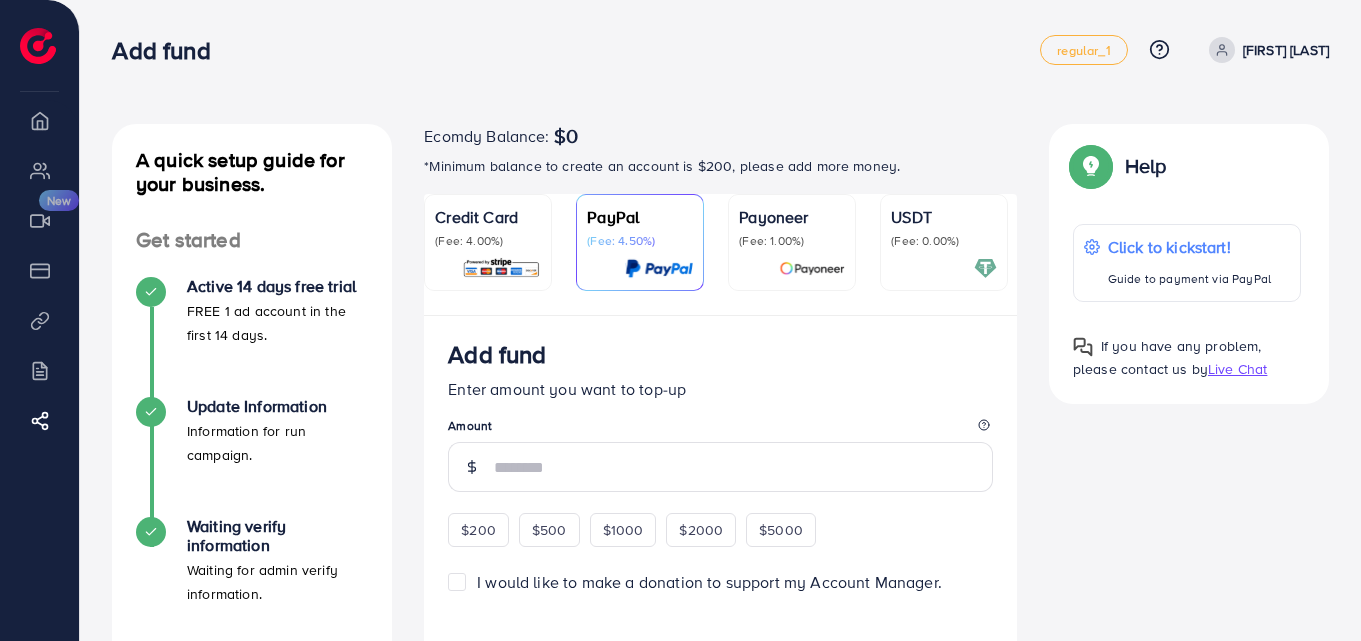 click on "(Fee: 4.00%)" at bounding box center (488, 241) 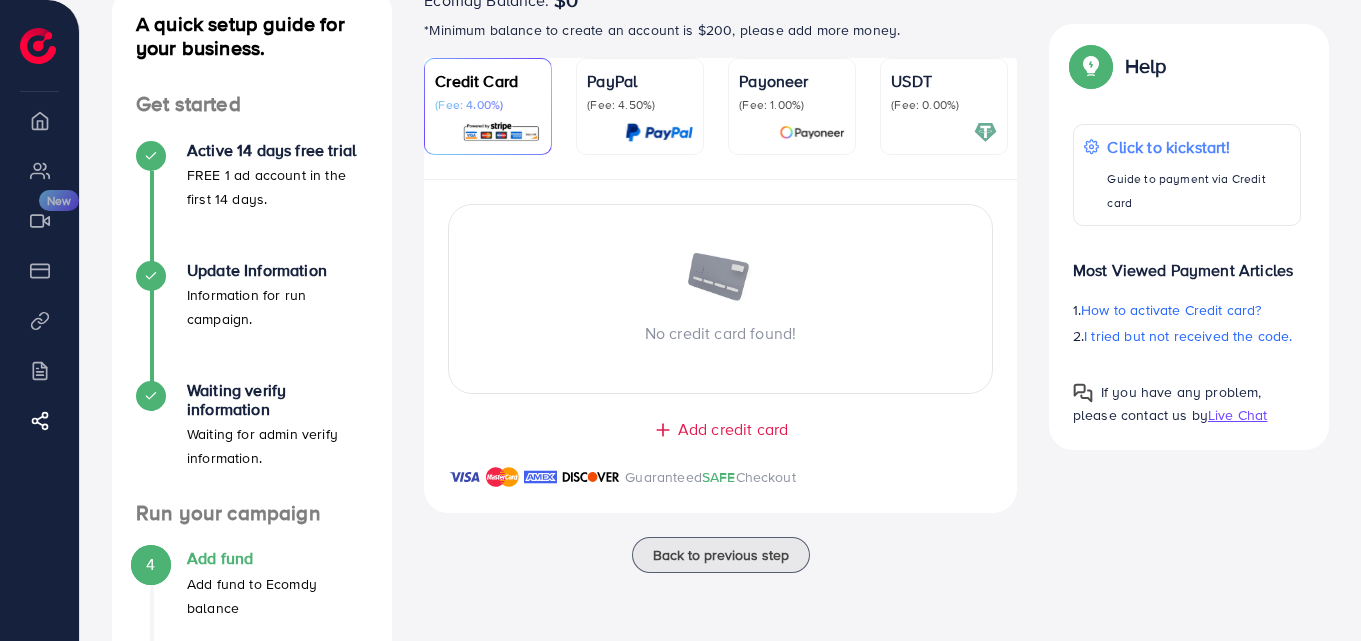 scroll, scrollTop: 0, scrollLeft: 0, axis: both 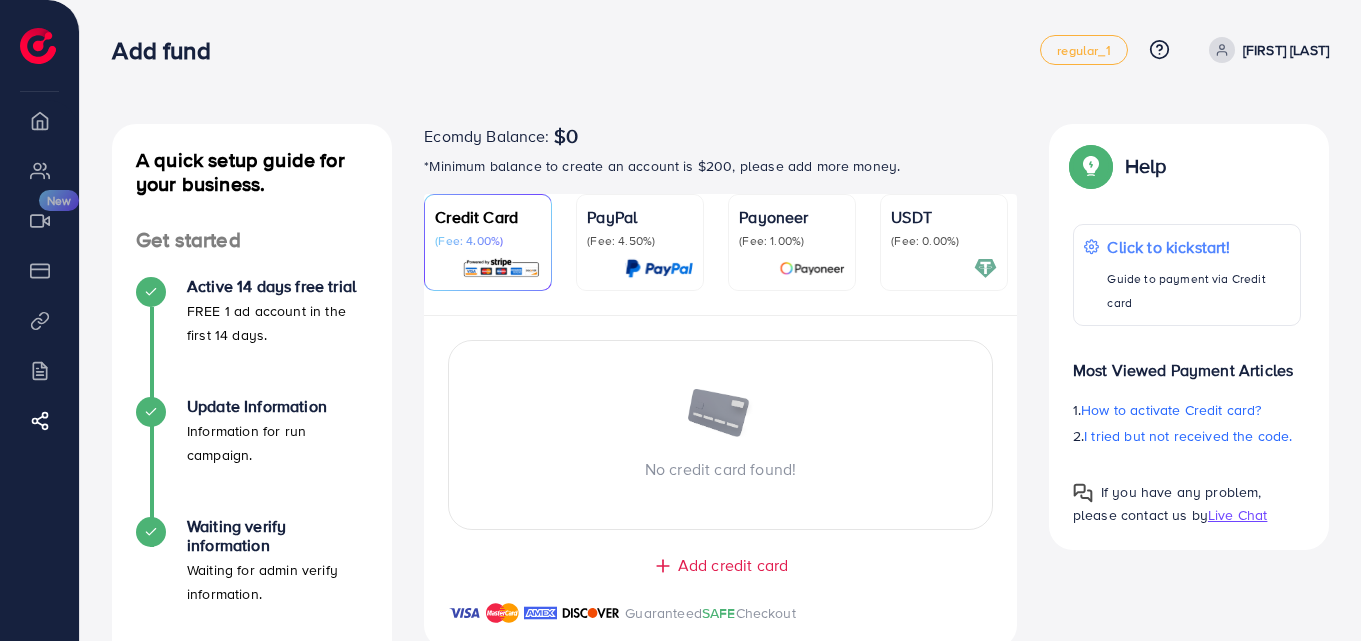 click on "(Fee: 0.00%)" at bounding box center (944, 241) 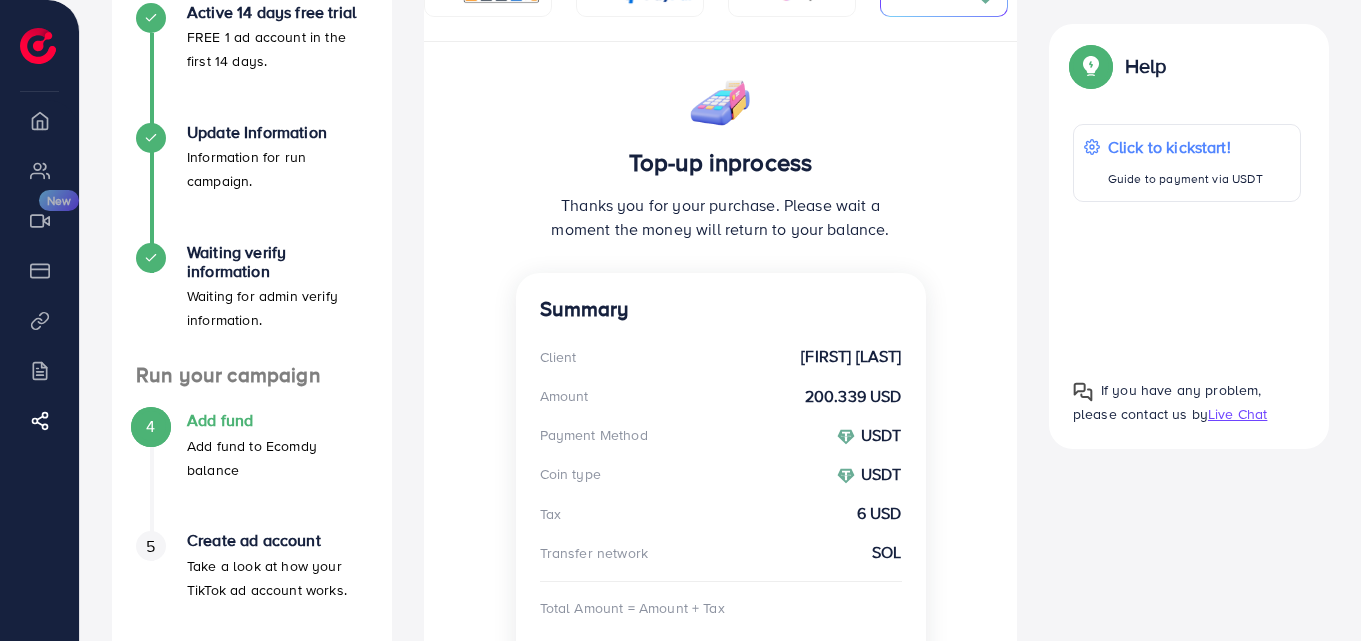 scroll, scrollTop: 333, scrollLeft: 0, axis: vertical 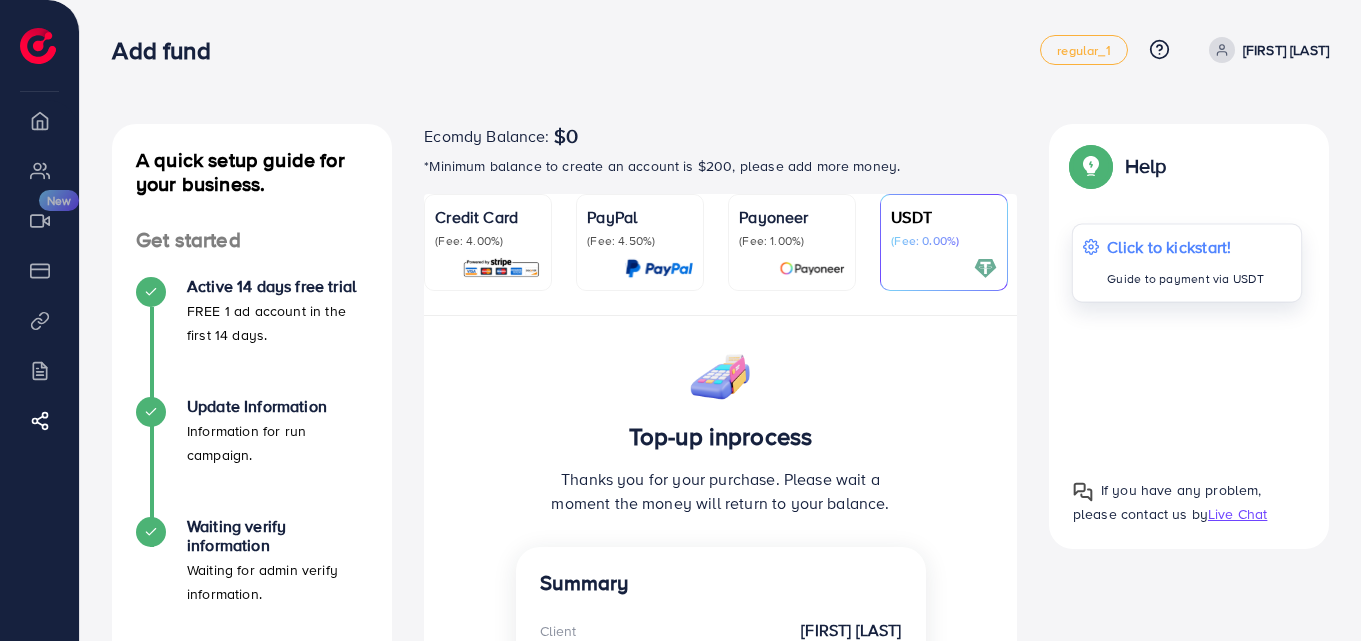 click on "Click to kickstart!" at bounding box center [1185, 247] 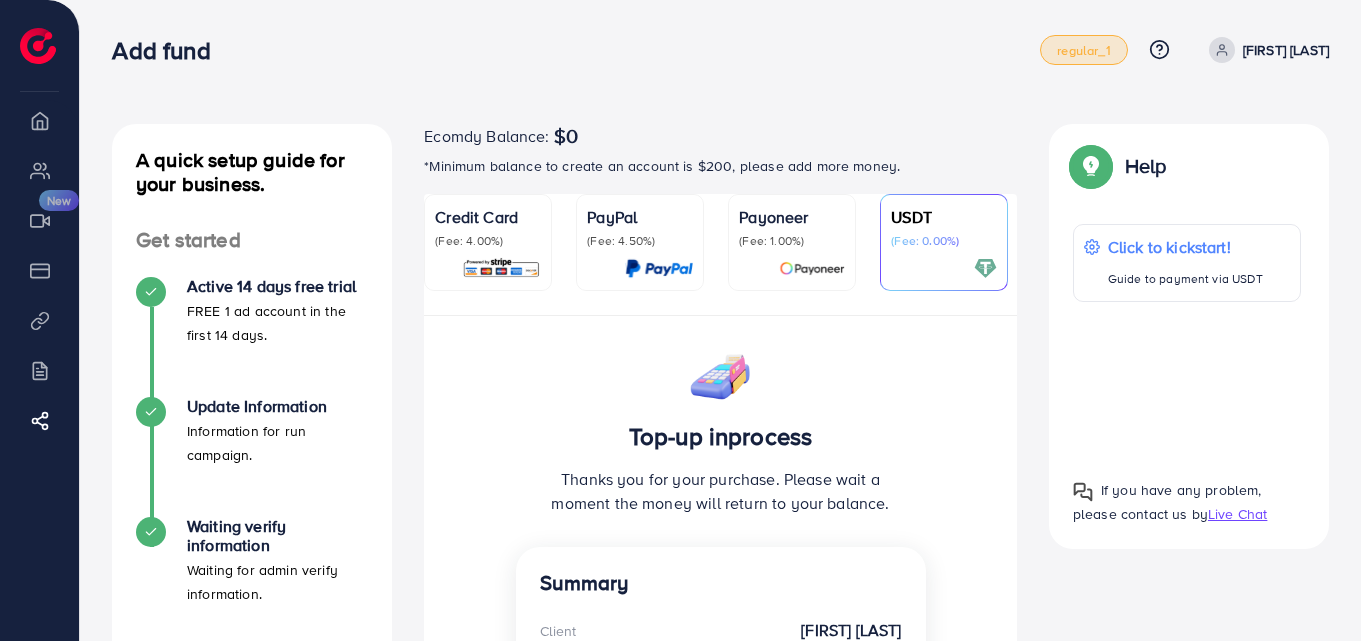 click on "regular_1" at bounding box center [1083, 50] 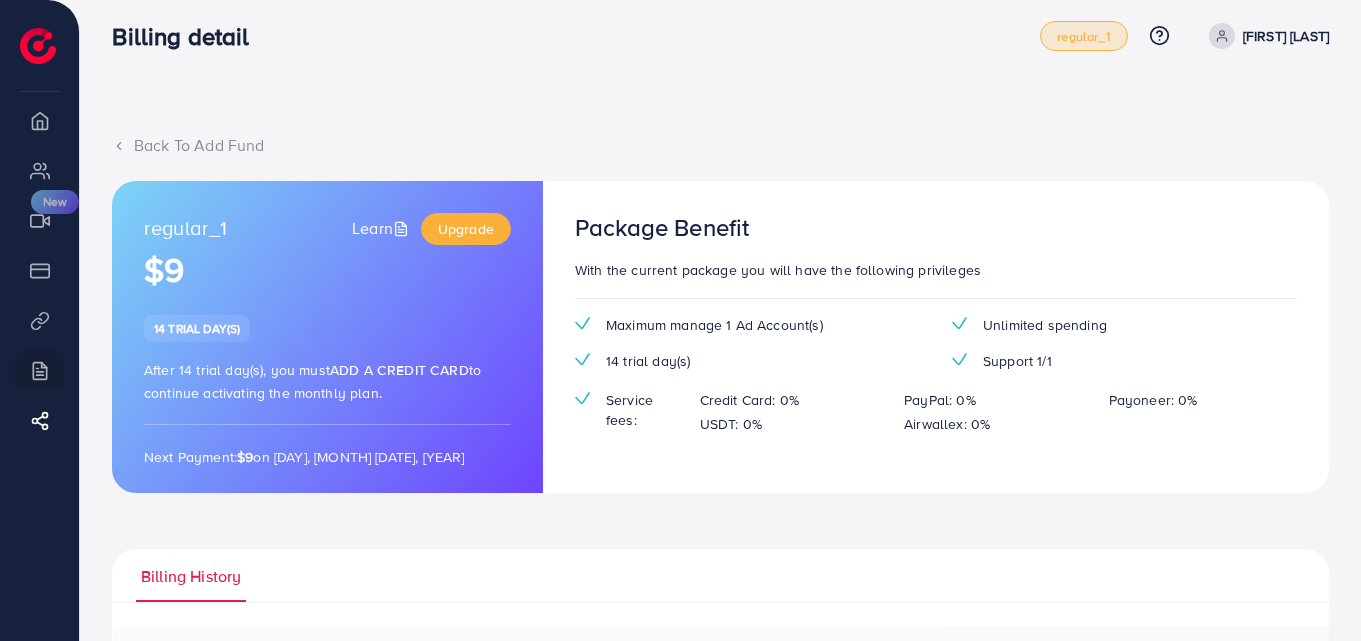scroll, scrollTop: 11, scrollLeft: 0, axis: vertical 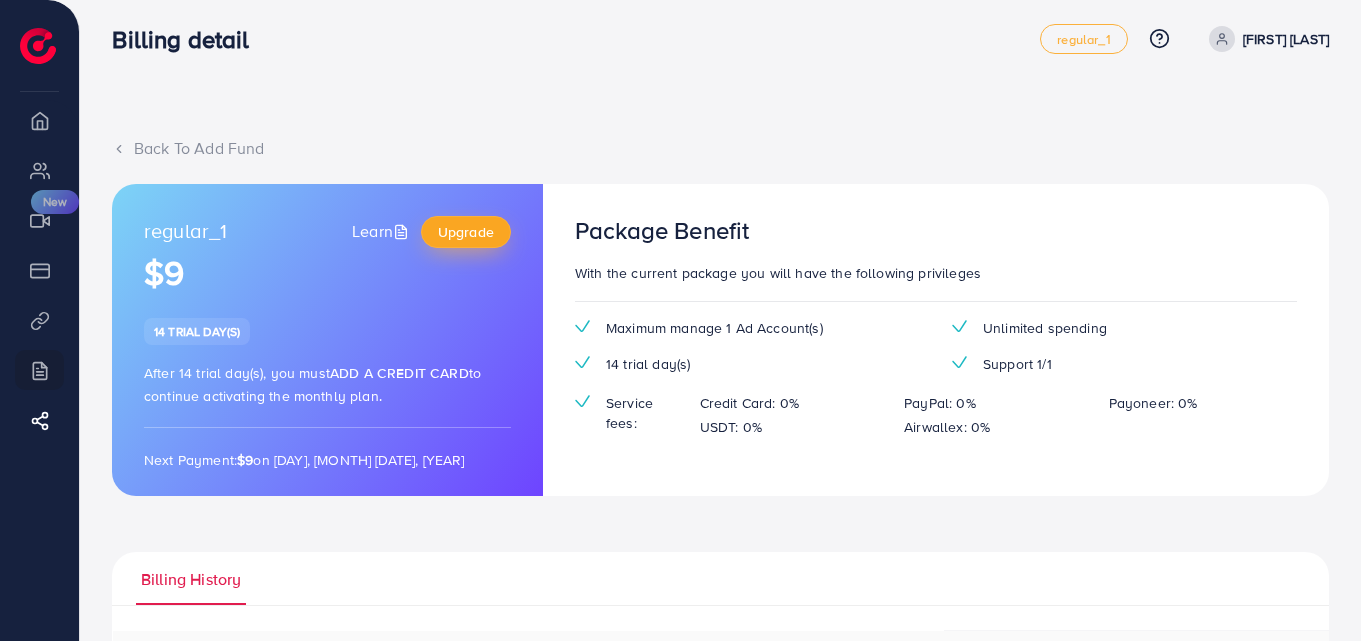 click on "Upgrade" at bounding box center [466, 232] 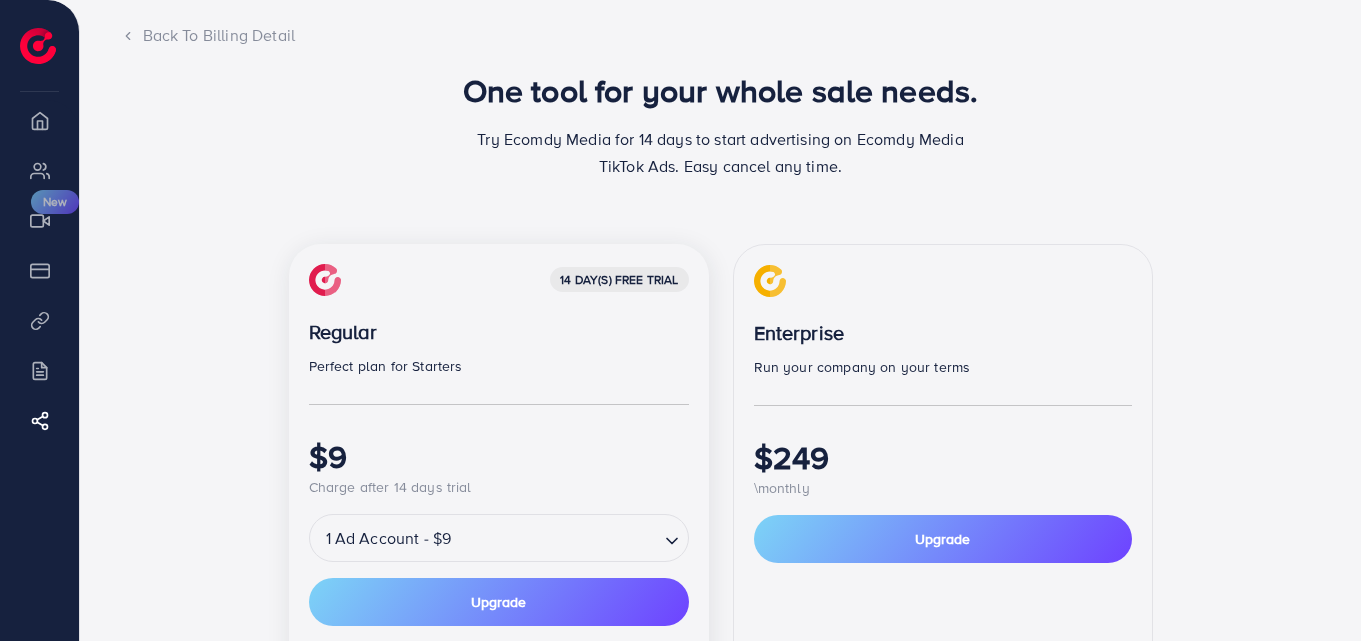 scroll, scrollTop: 333, scrollLeft: 0, axis: vertical 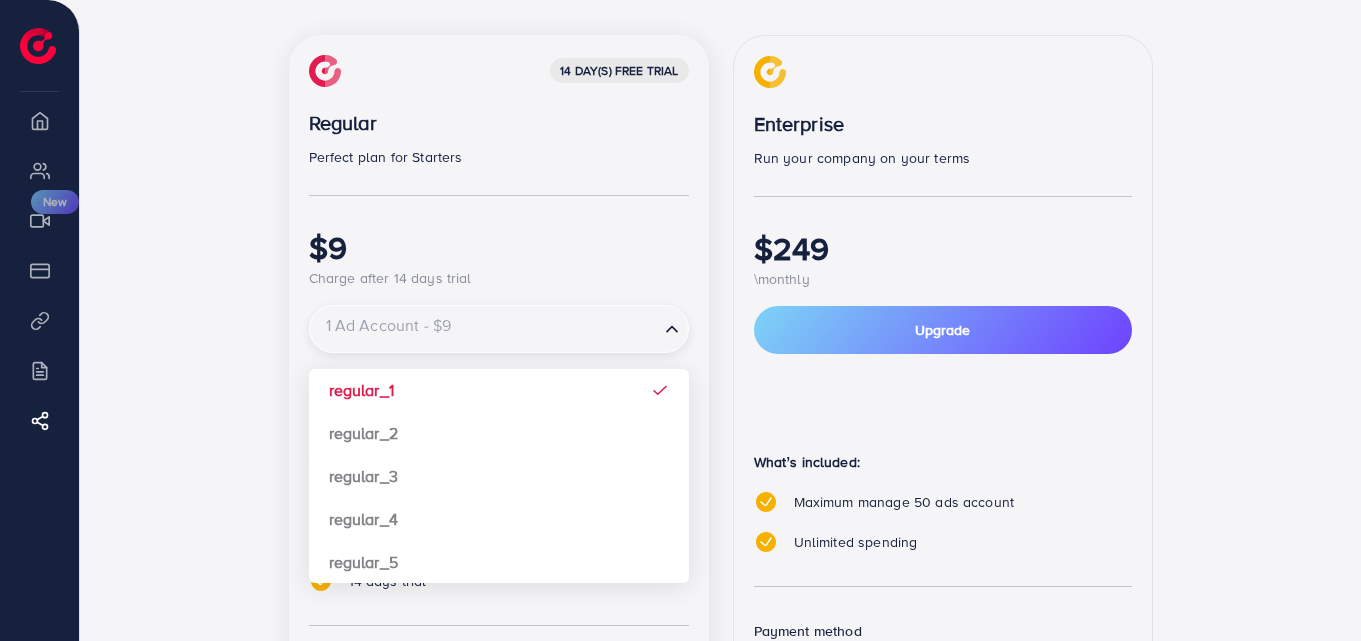click at bounding box center [484, 329] 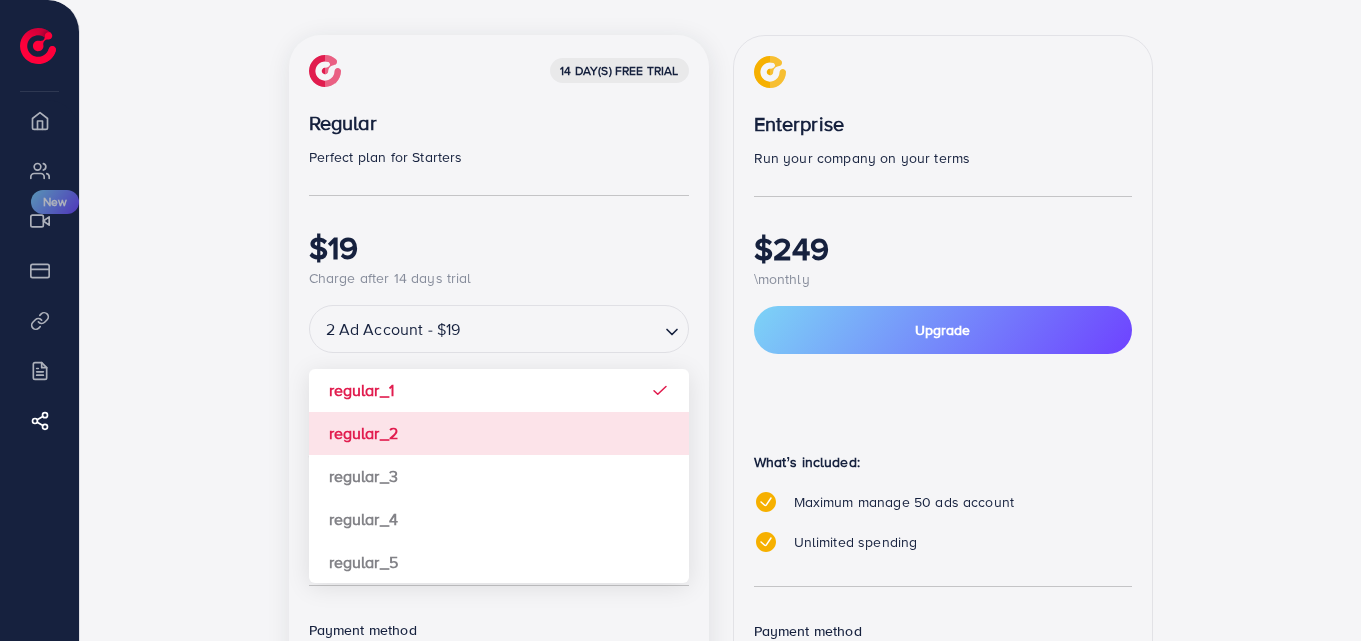 click on "14 day(s) free trial   Regular   Perfect plan for Starters   $19   Charge after 14 days trial
2 Ad Account - $19
Loading...     regular_1 regular_2 regular_3 regular_4 regular_5        Upgrade   What’s included:   Maximum manage 2 ads account   Unlimited spending   Payment method   Credit Card   PayPal   Payoneer   USDT   Airwallex" at bounding box center (499, 418) 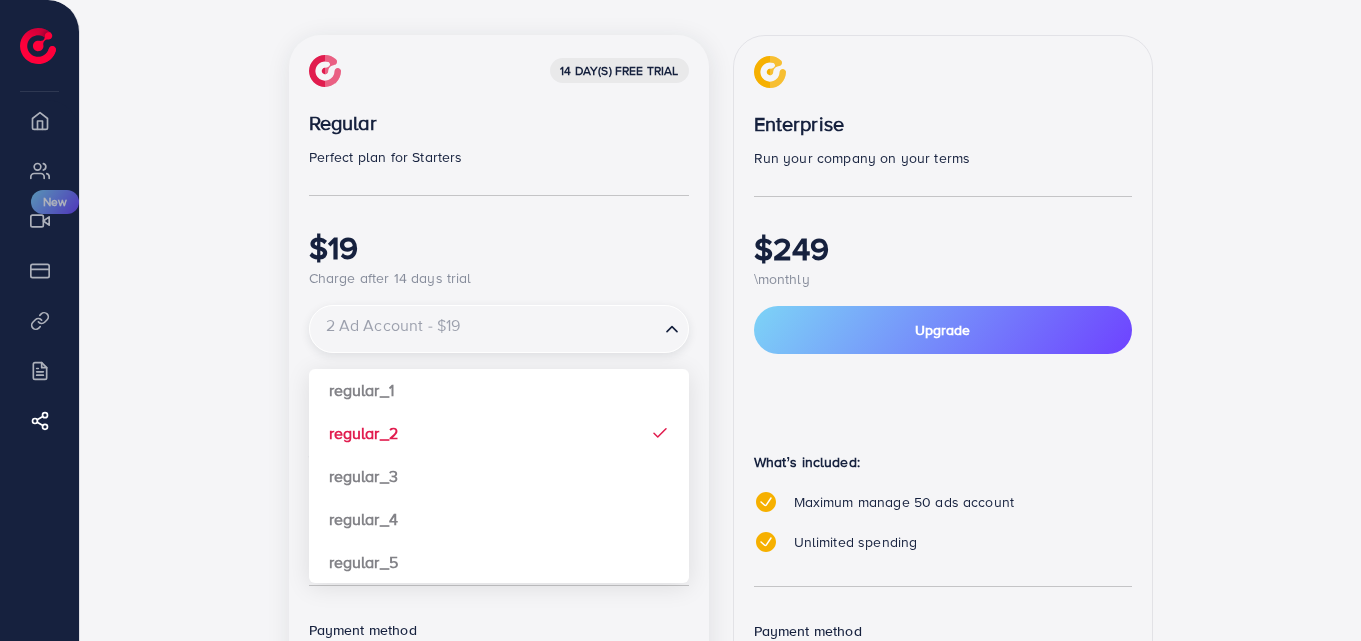 click at bounding box center (484, 329) 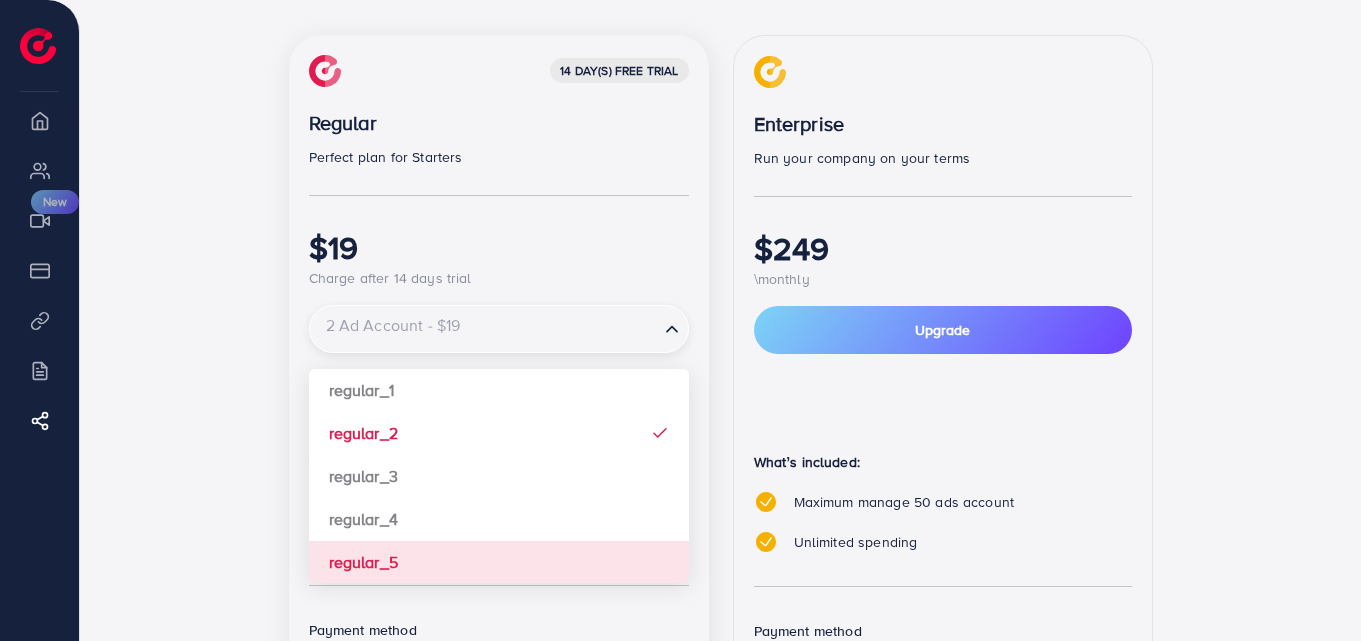 click on "14 day(s) free trial   Regular   Perfect plan for Starters   $19   Charge after 14 days trial
2 Ad Account - $19
Loading...     regular_1 regular_2 regular_3 regular_4 regular_5        Upgrade   What’s included:   Maximum manage 2 ads account   Unlimited spending   Payment method   Credit Card   PayPal   Payoneer   USDT   Airwallex" at bounding box center [499, 418] 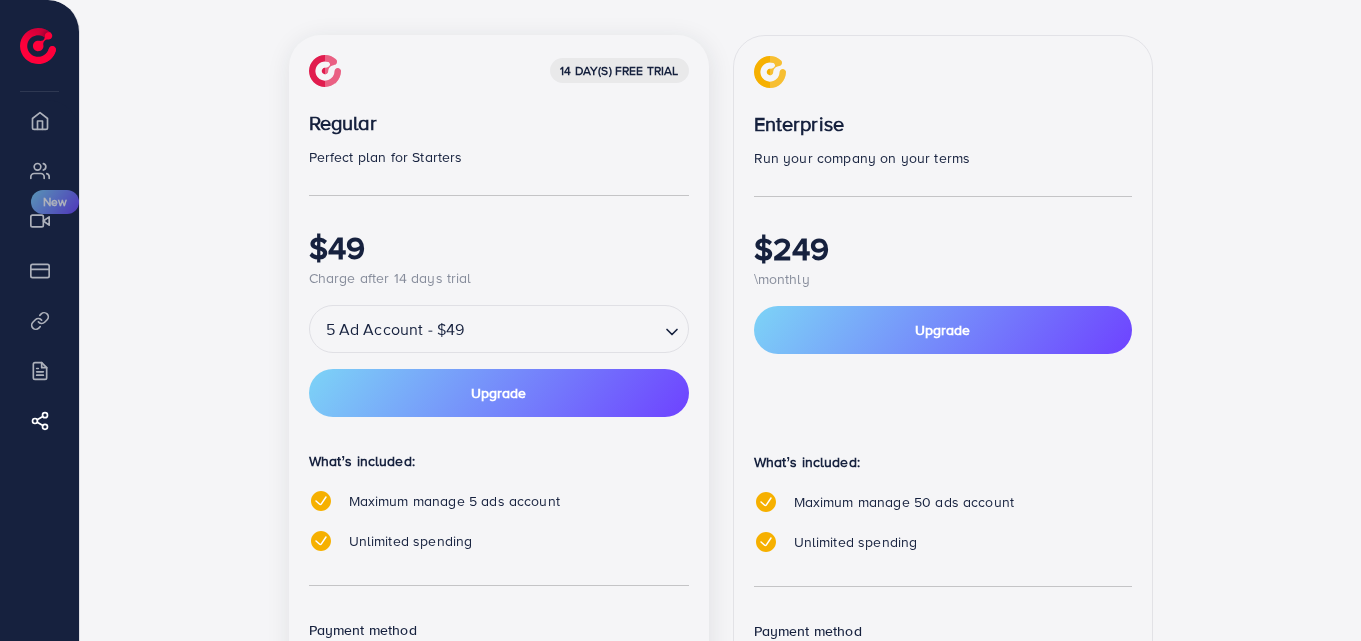 click at bounding box center (563, 329) 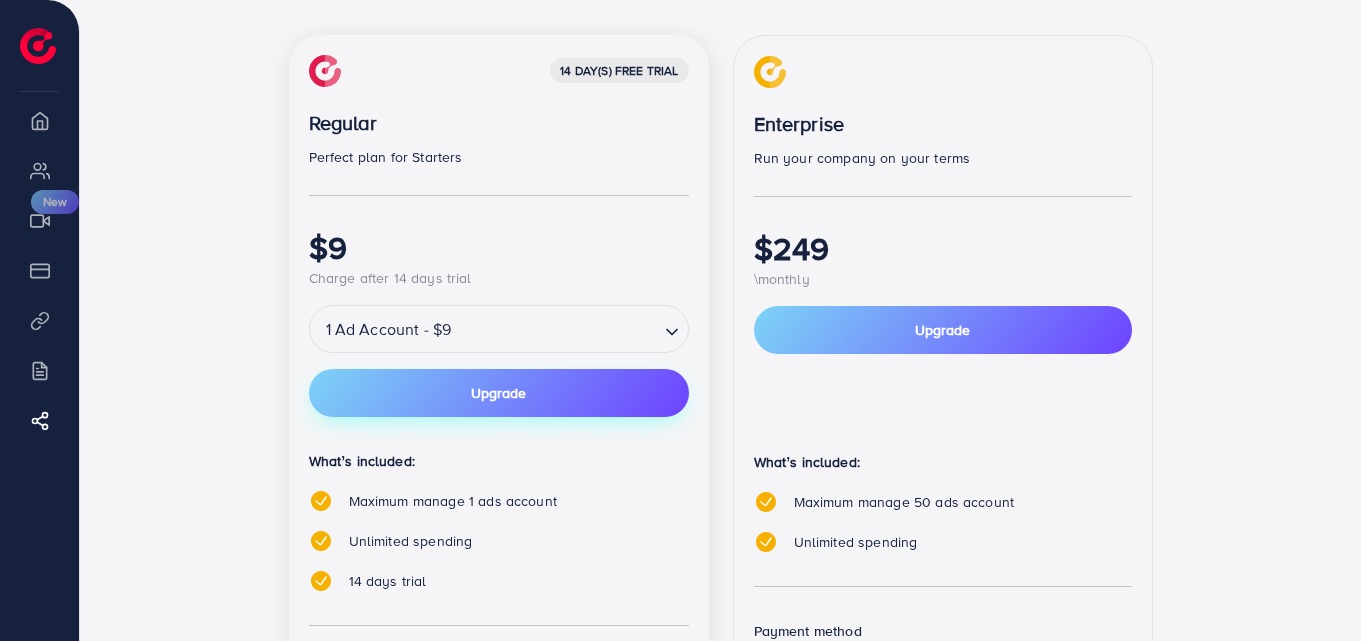 click on "14 day(s) free trial   Regular   Perfect plan for Starters   $9   Charge after 14 days trial
1 Ad Account - $9
Loading...     regular_1 regular_2 regular_3 regular_4 regular_5        Upgrade   What’s included:   Maximum manage 1 ads account   Unlimited spending   14 days trial   Payment method   Credit Card   PayPal   Payoneer   USDT   Airwallex" at bounding box center [499, 437] 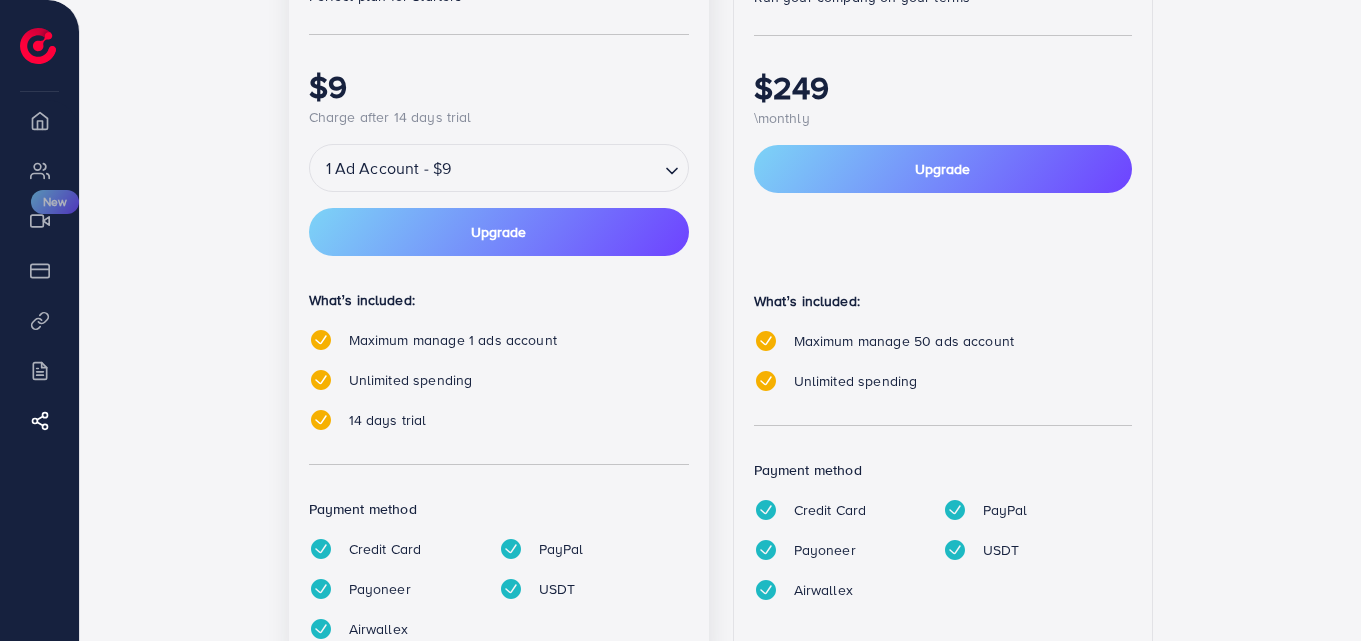 scroll, scrollTop: 500, scrollLeft: 0, axis: vertical 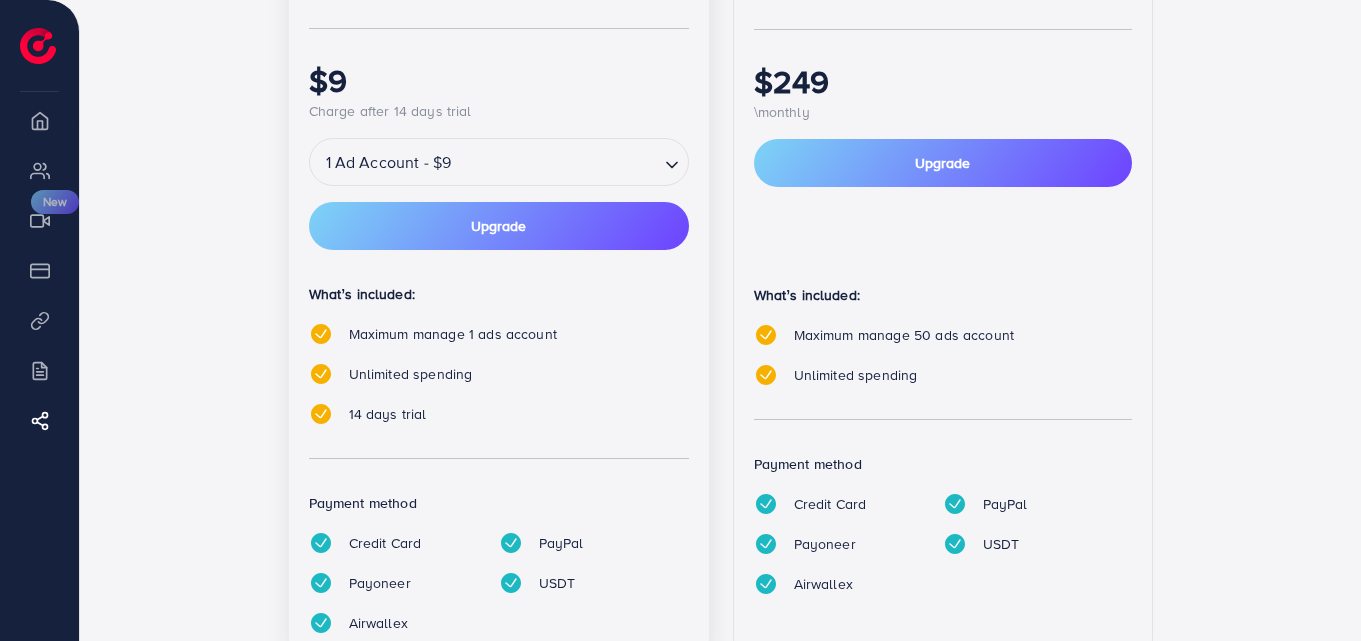 click at bounding box center (556, 162) 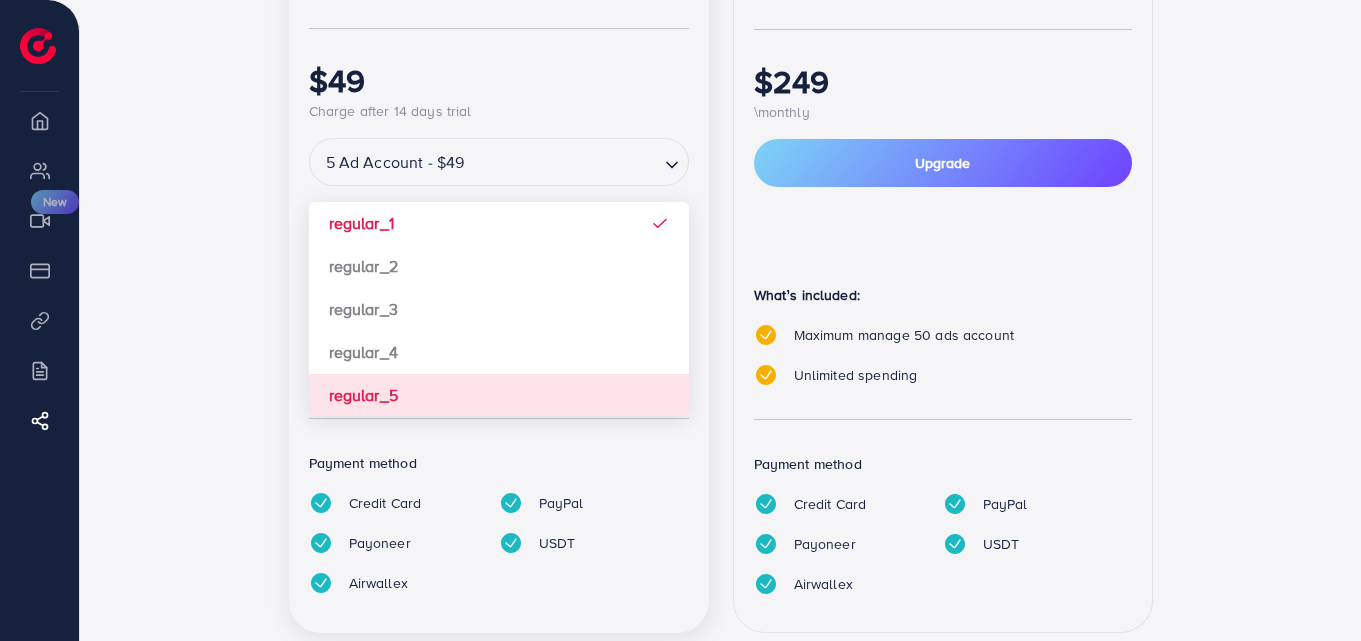 click on "14 day(s) free trial   Regular   Perfect plan for Starters   $49   Charge after 14 days trial
5 Ad Account - $49
Loading...     regular_1 regular_2 regular_3 regular_4 regular_5        Upgrade   What’s included:   Maximum manage 5 ads account   Unlimited spending   Payment method   Credit Card   PayPal   Payoneer   USDT   Airwallex" at bounding box center [499, 251] 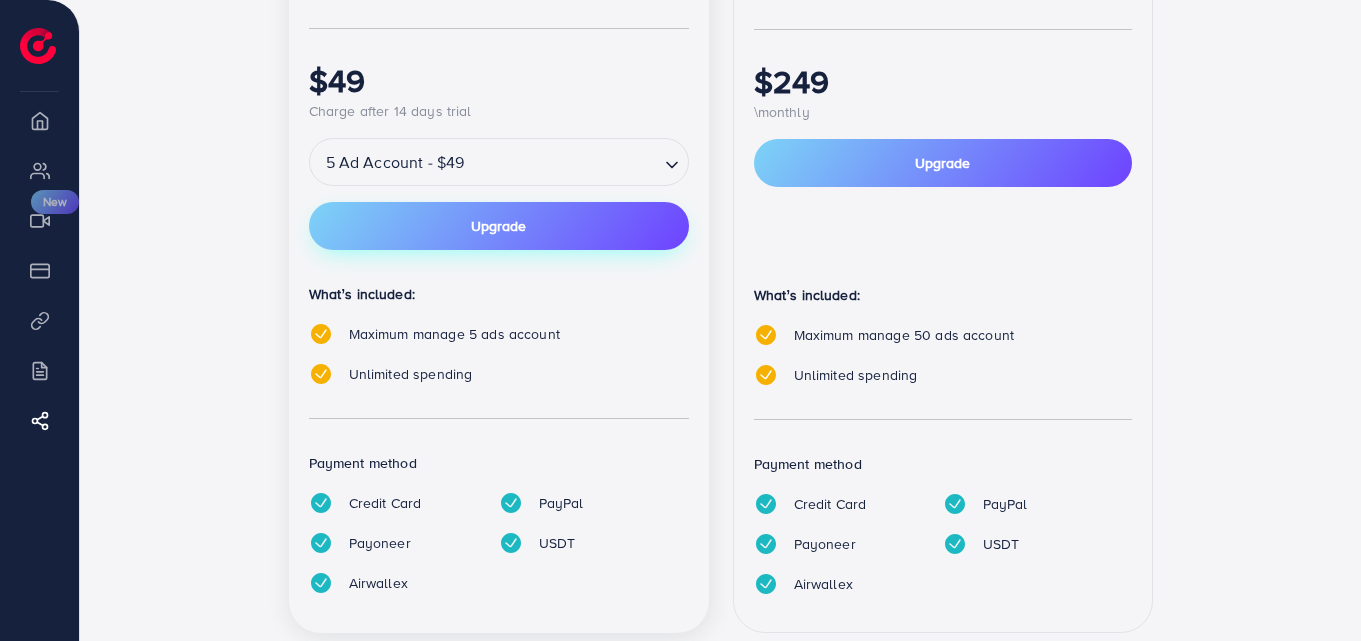 scroll, scrollTop: 333, scrollLeft: 0, axis: vertical 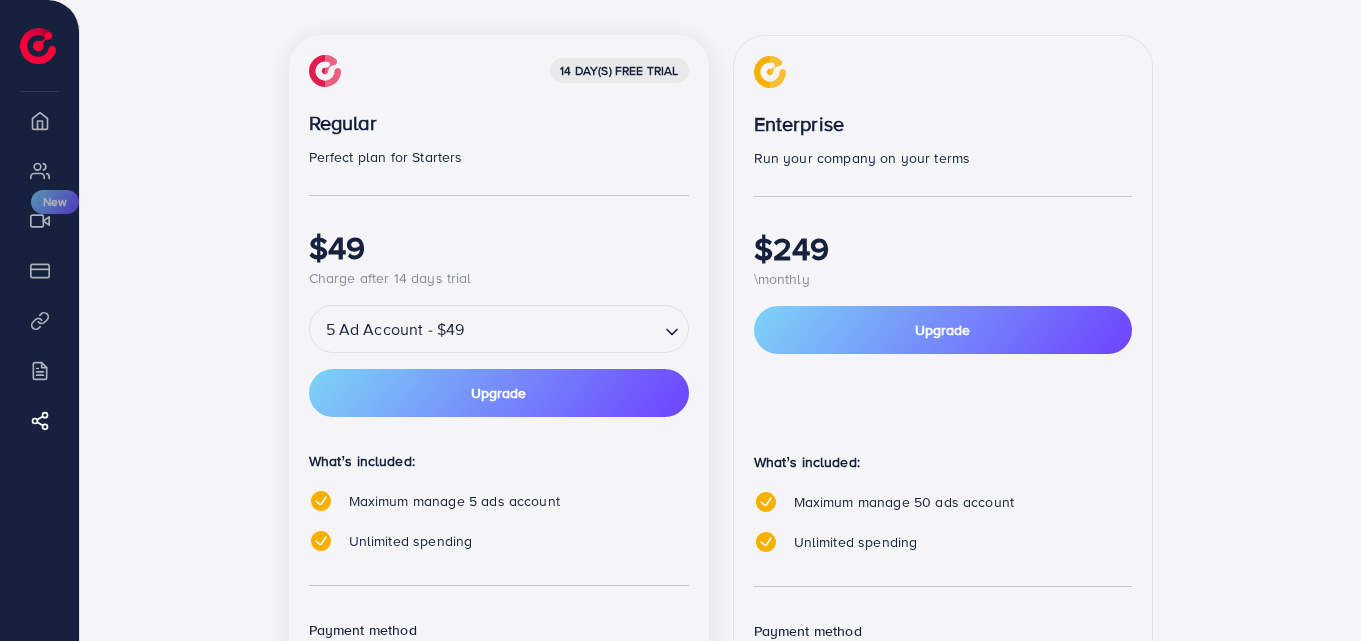 click at bounding box center (563, 329) 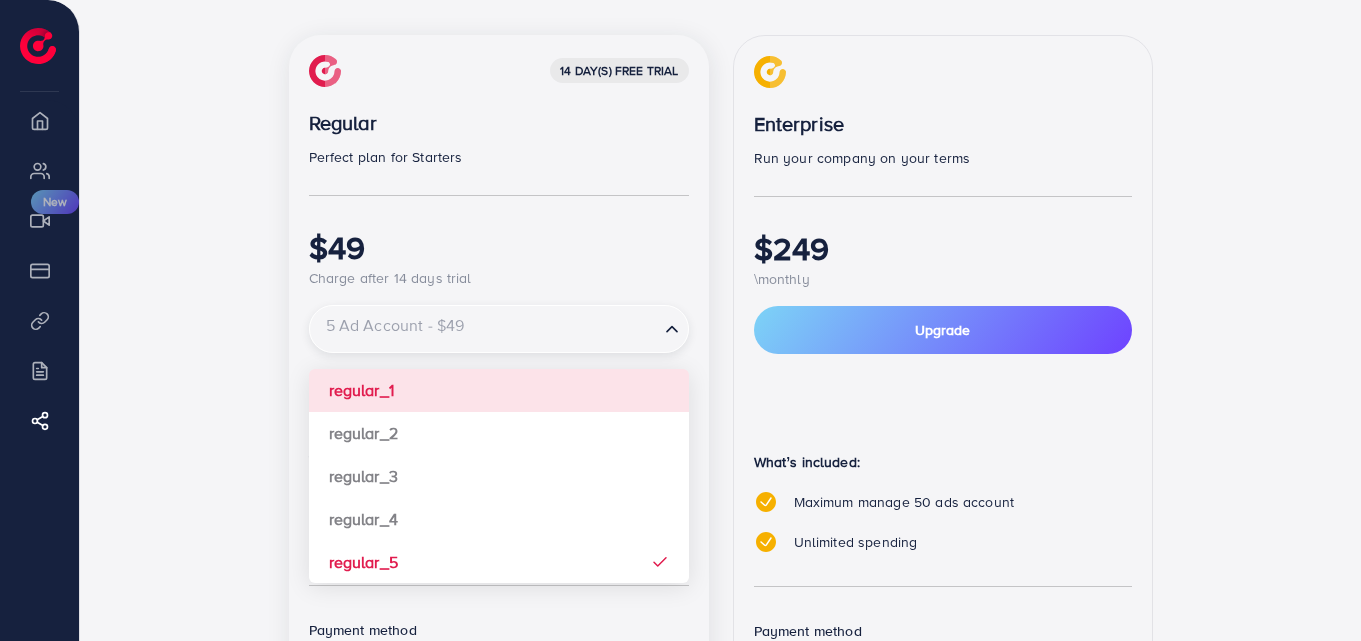 click on "14 day(s) free trial   Regular   Perfect plan for Starters   $49   Charge after 14 days trial
5 Ad Account - $49
Loading...     regular_1 regular_2 regular_3 regular_4 regular_5        Upgrade   What’s included:   Maximum manage 5 ads account   Unlimited spending   Payment method   Credit Card   PayPal   Payoneer   USDT   Airwallex" at bounding box center (499, 418) 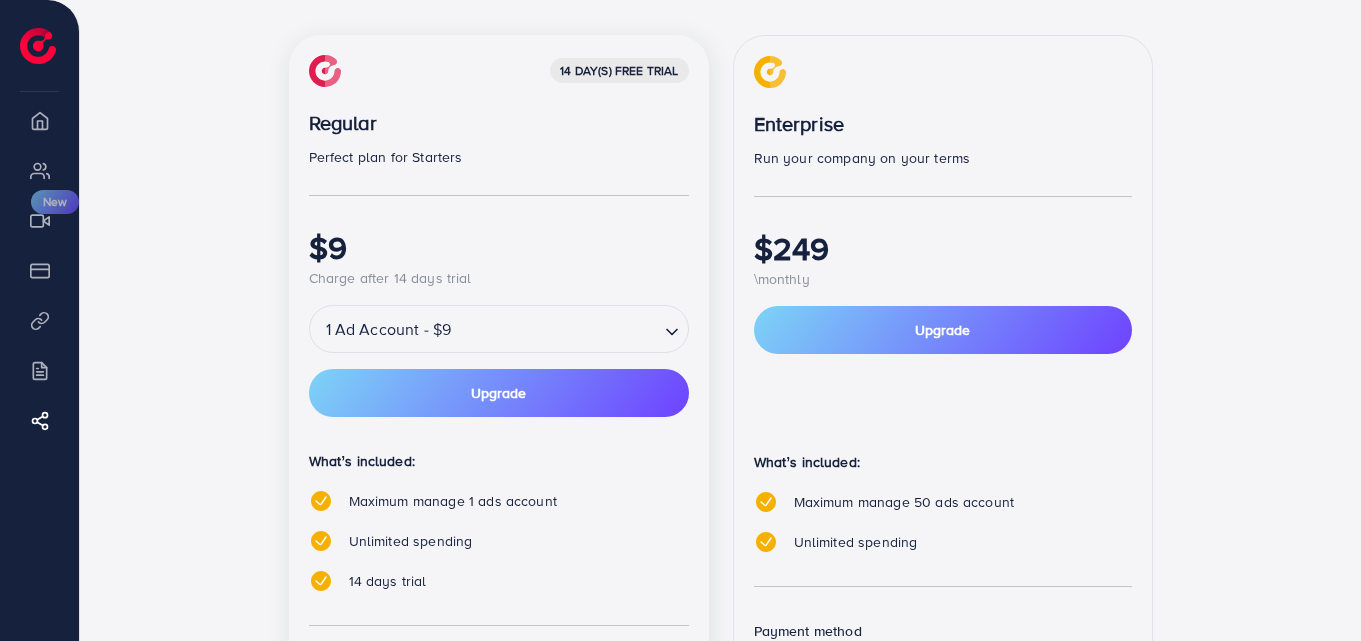 scroll, scrollTop: 0, scrollLeft: 0, axis: both 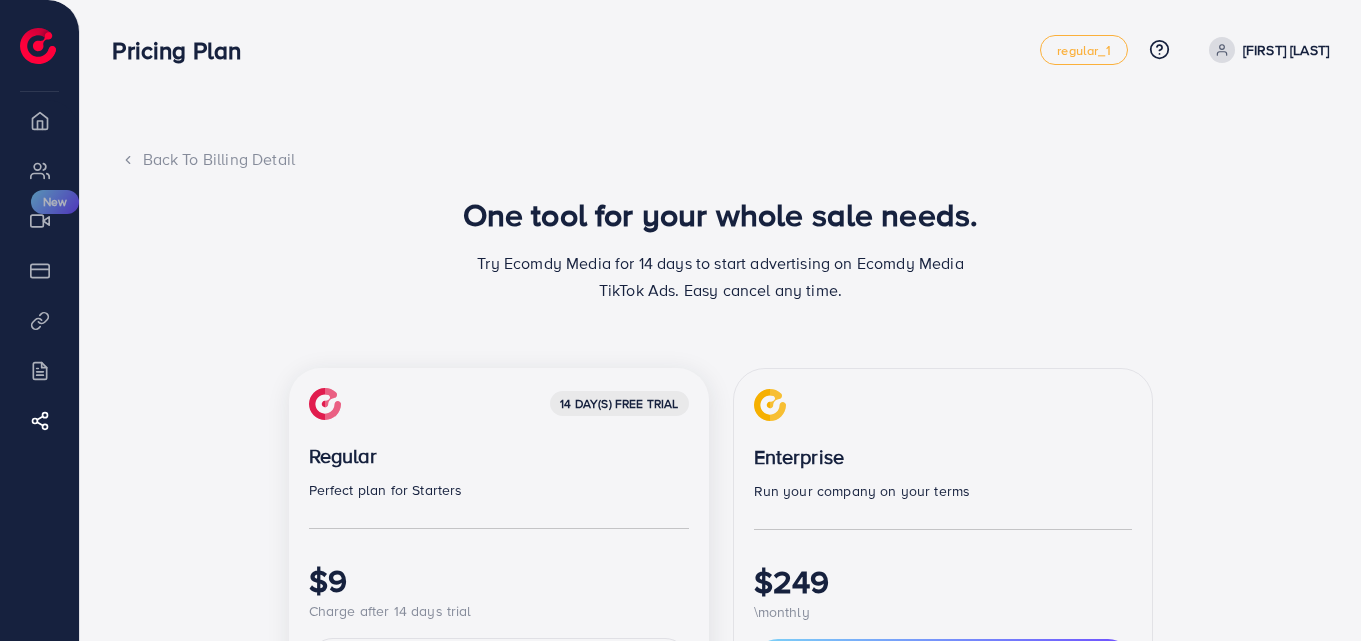 click on "Back To Billing Detail" at bounding box center [721, 159] 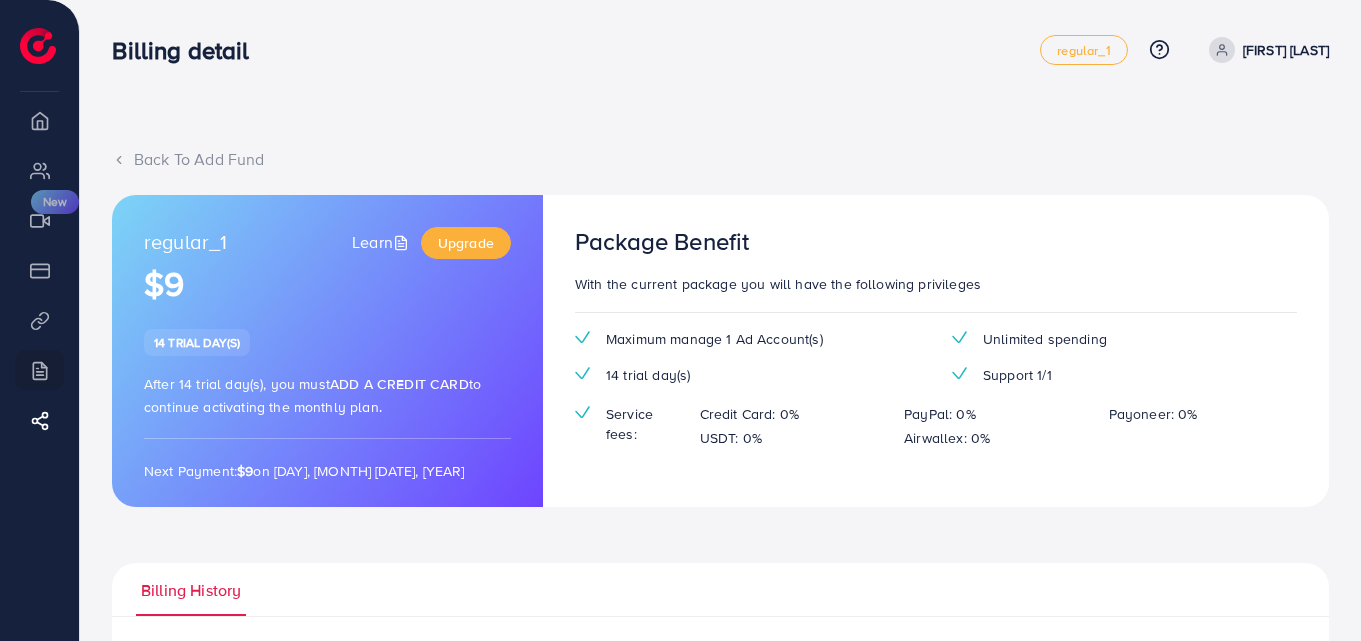 click on "Back To Add Fund" at bounding box center [720, 159] 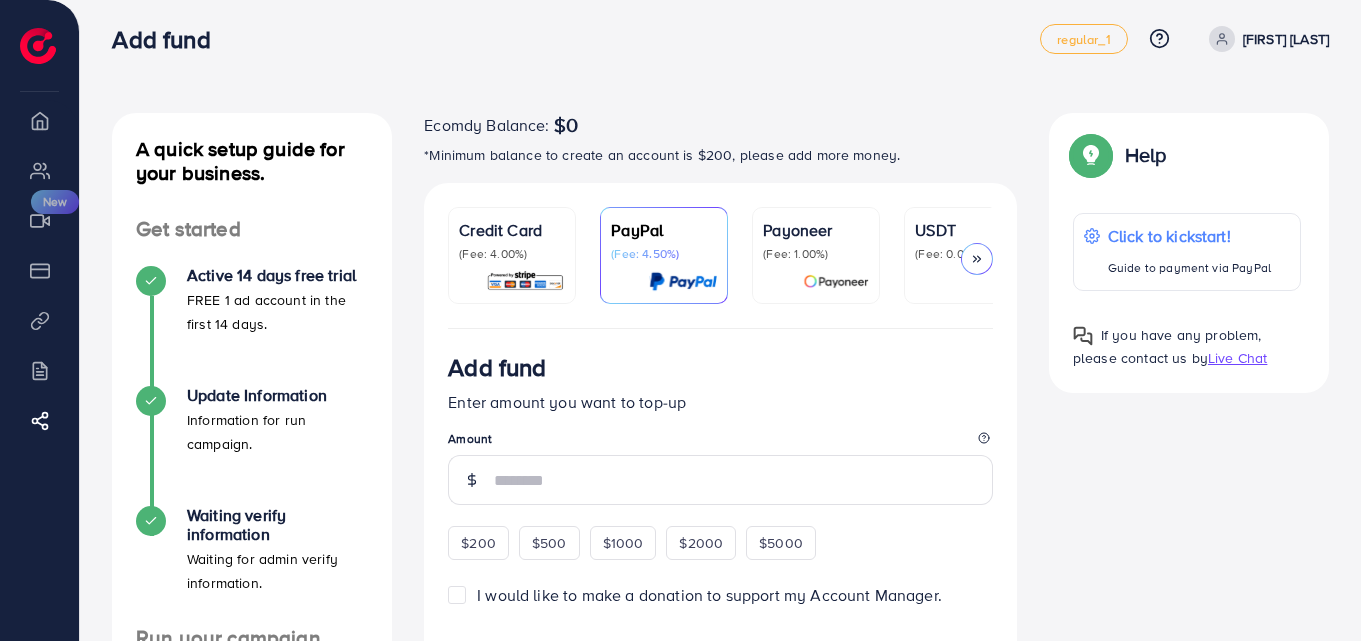 scroll, scrollTop: 0, scrollLeft: 0, axis: both 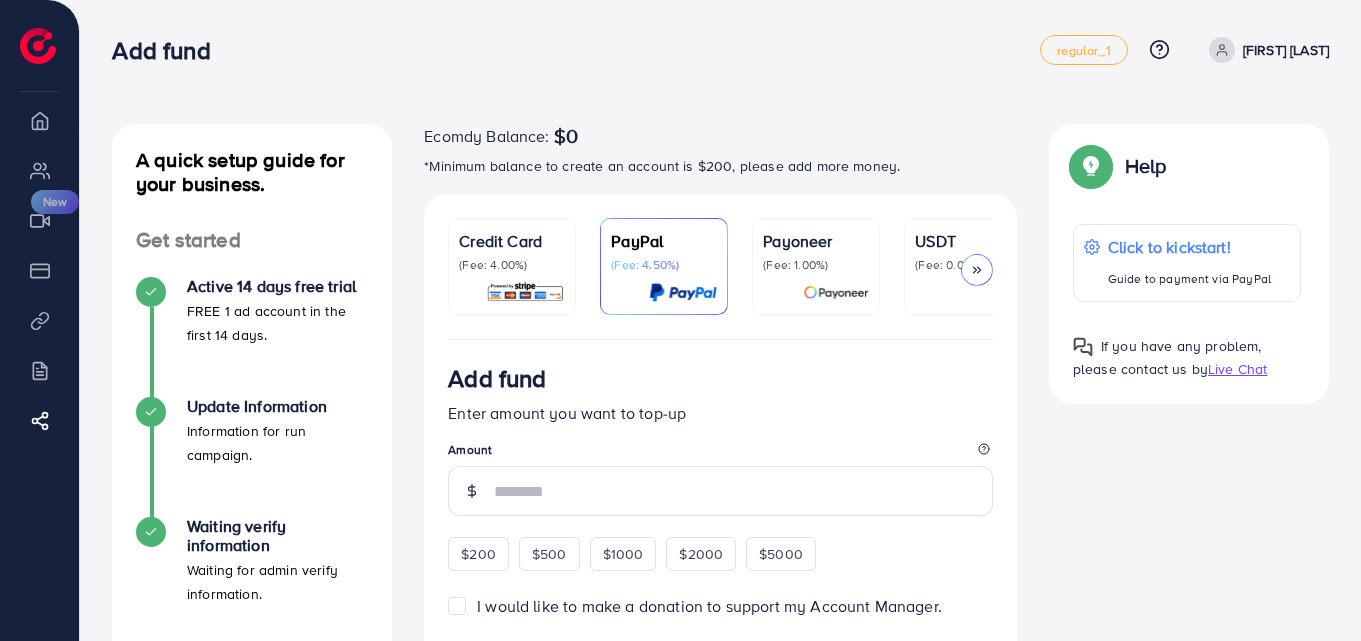 click on "Live Chat" at bounding box center (1237, 369) 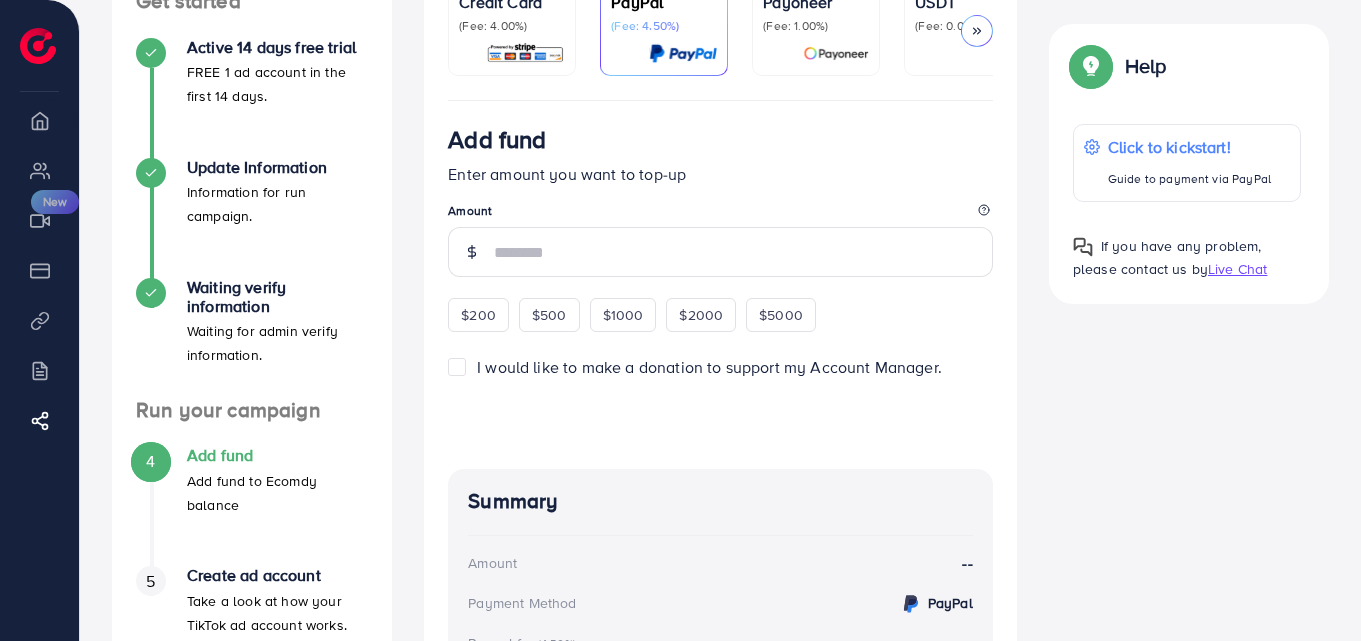 scroll, scrollTop: 0, scrollLeft: 0, axis: both 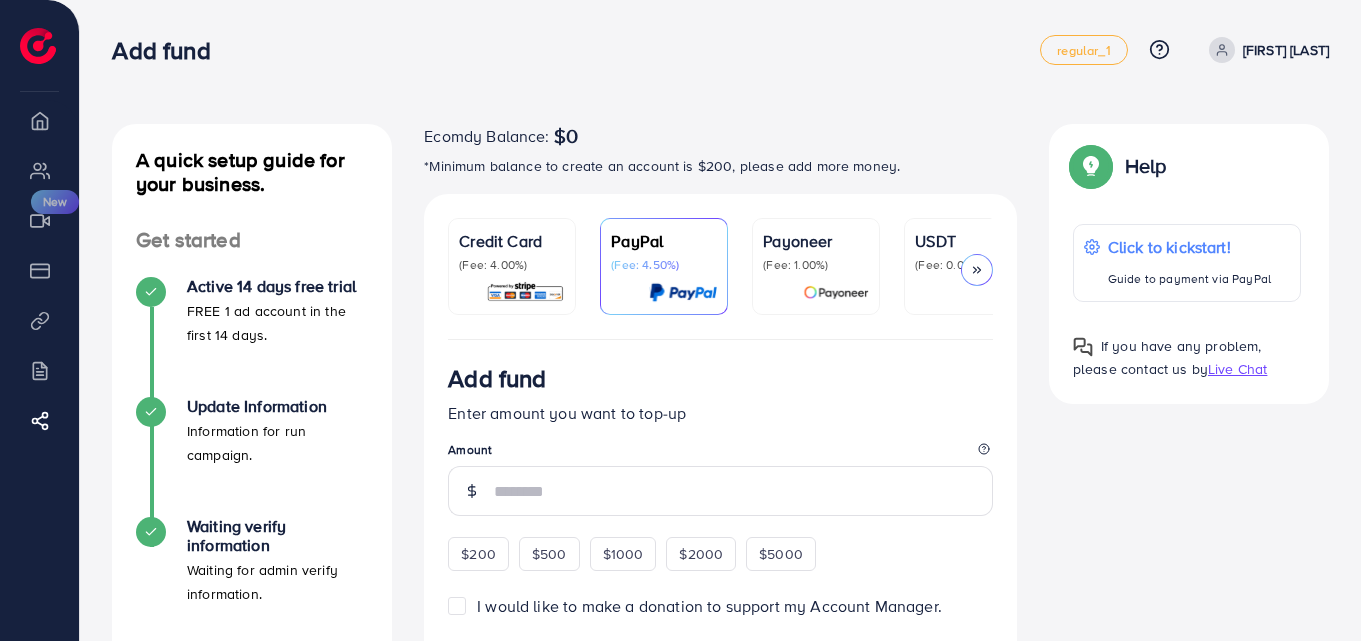 click on "(Fee: 0.00%)" at bounding box center [968, 265] 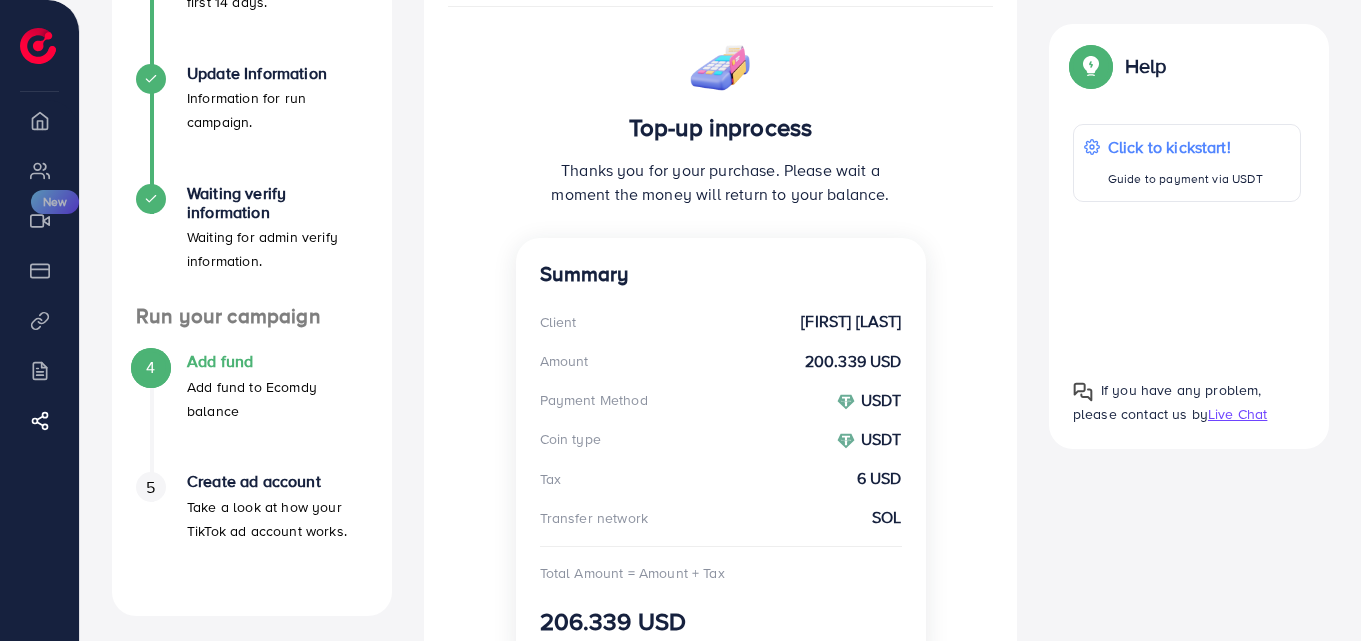 scroll, scrollTop: 523, scrollLeft: 0, axis: vertical 